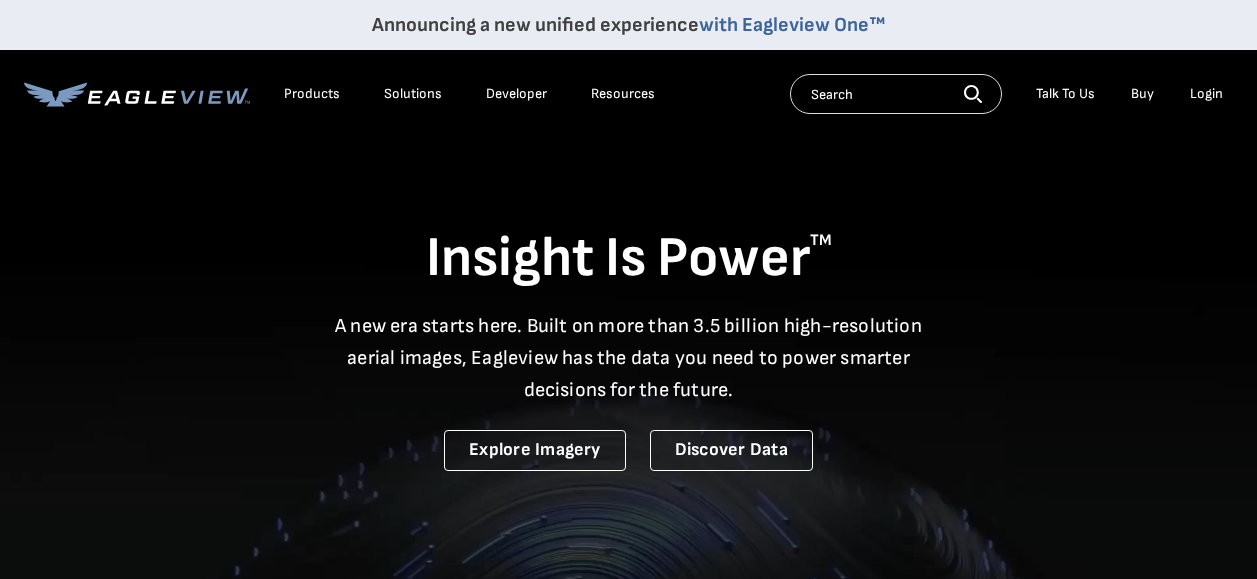 scroll, scrollTop: 0, scrollLeft: 0, axis: both 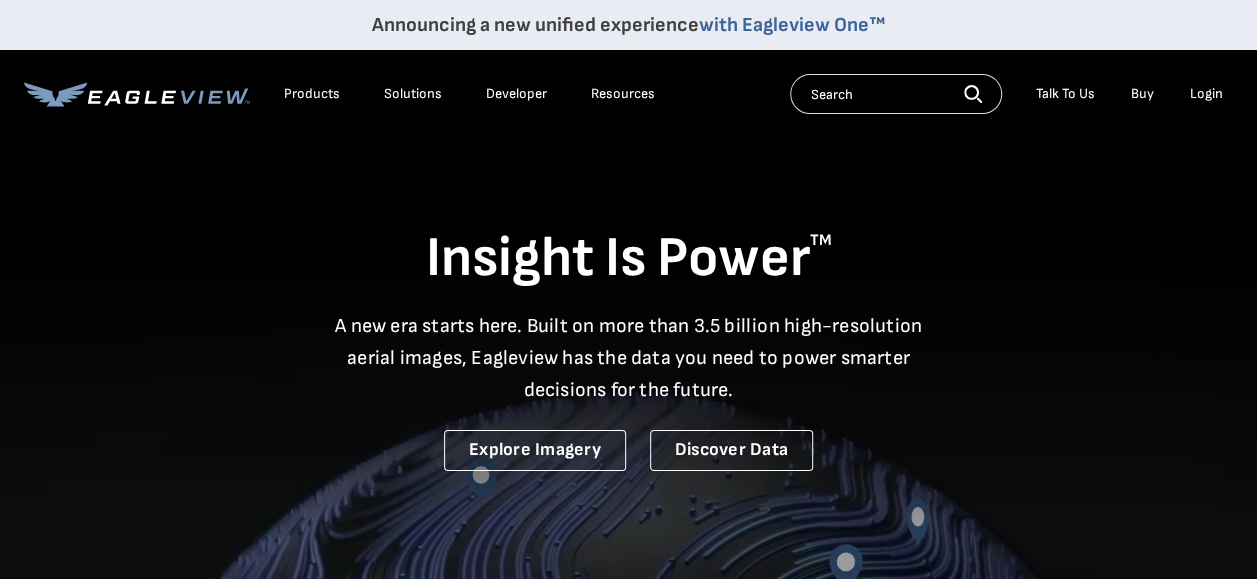 click on "Talk To Us" at bounding box center (1065, 94) 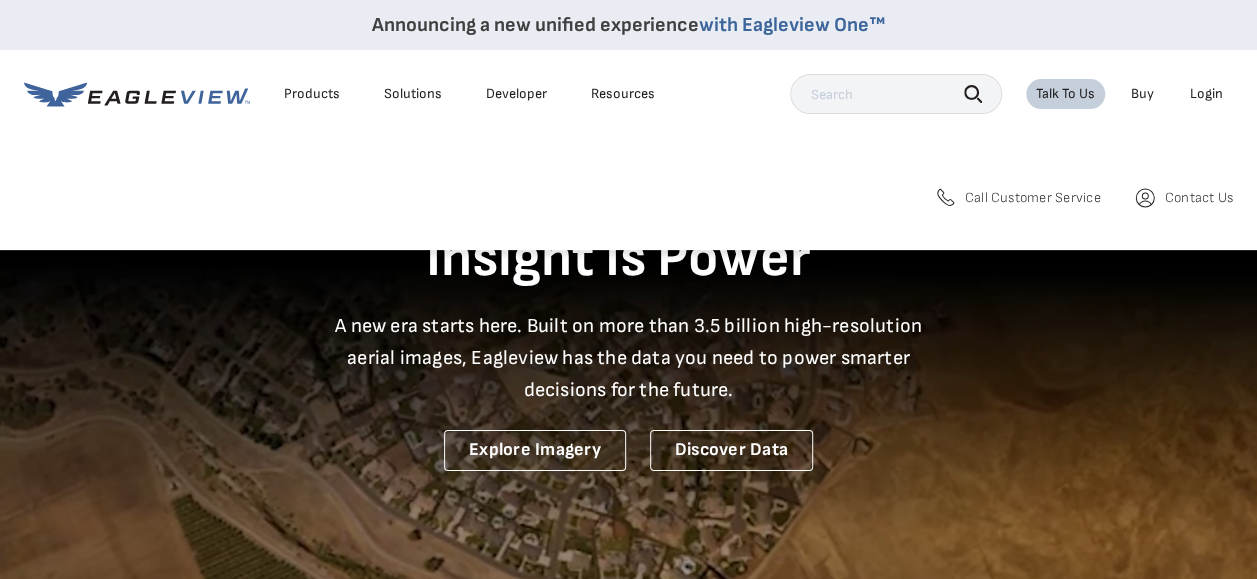 click on "Call Customer Service" at bounding box center [1033, 198] 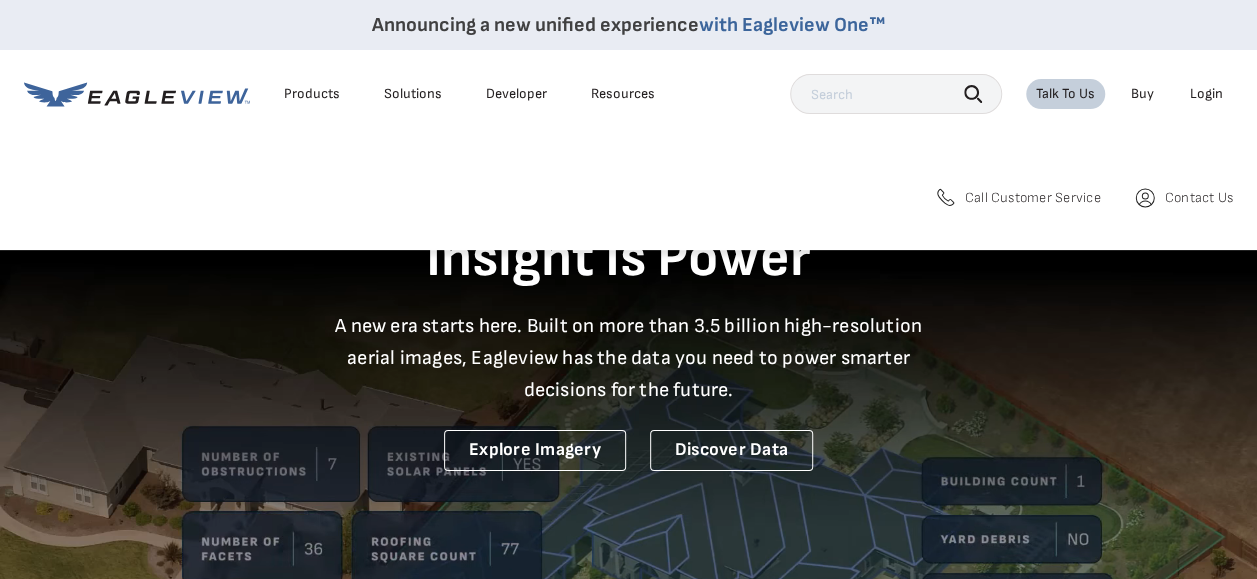 click on "Contact Us" at bounding box center (1199, 198) 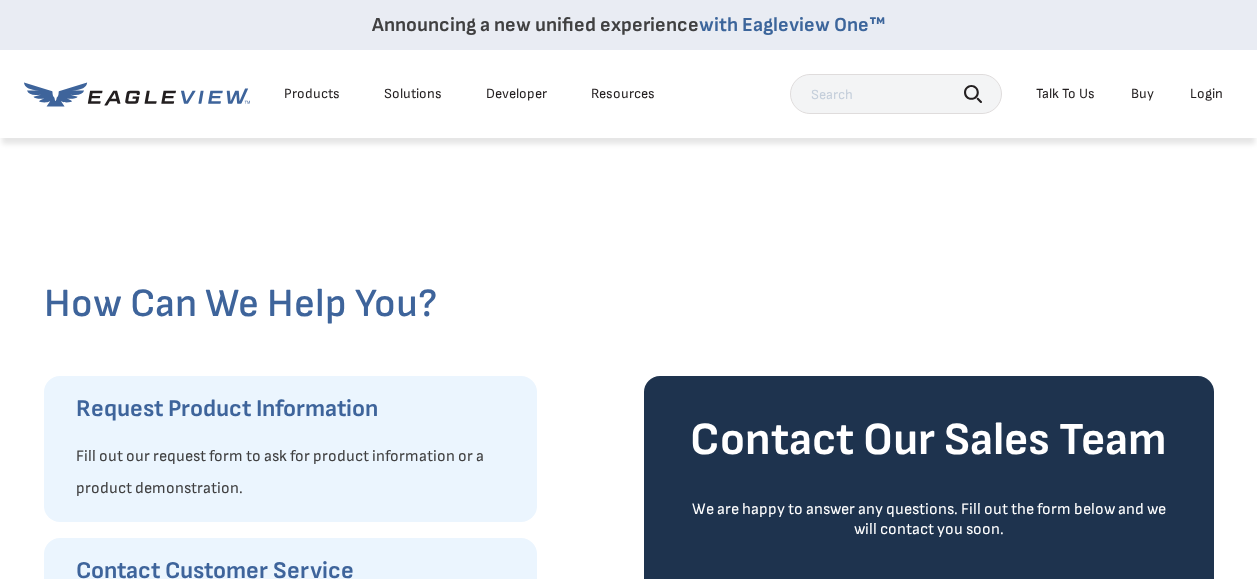 scroll, scrollTop: 0, scrollLeft: 0, axis: both 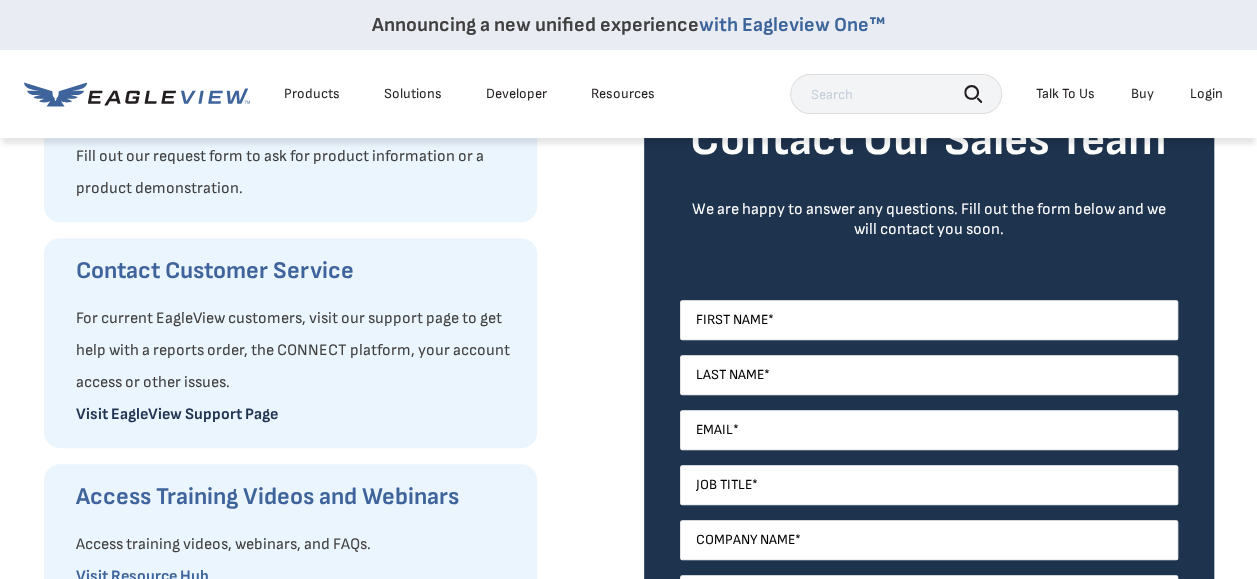 click on "Visit EagleView Support Page" at bounding box center [177, 414] 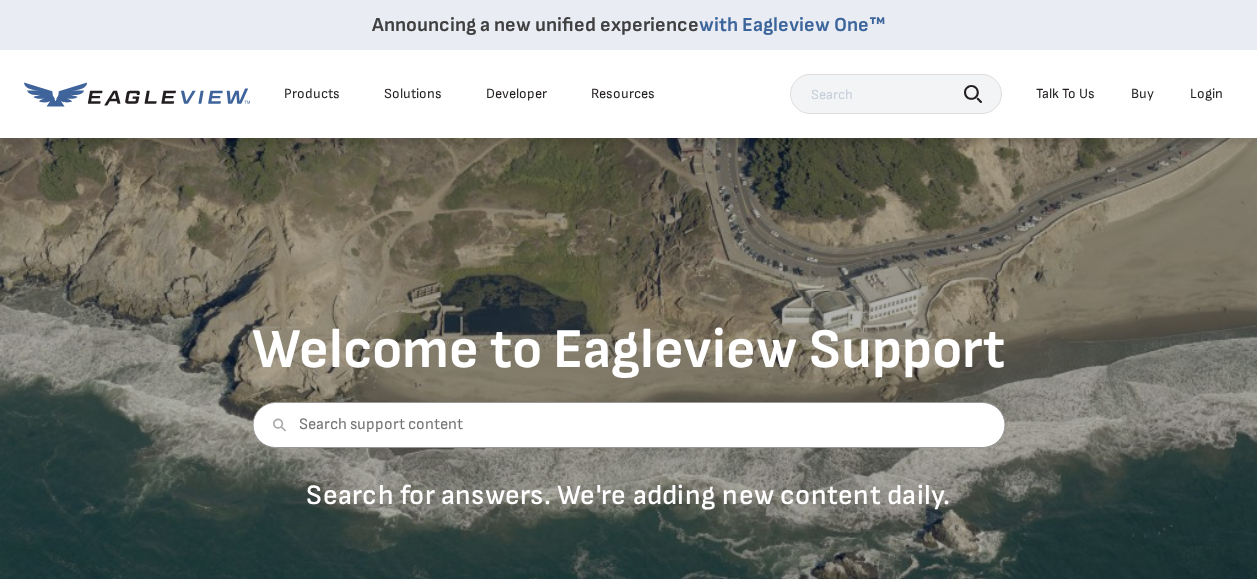 scroll, scrollTop: 0, scrollLeft: 0, axis: both 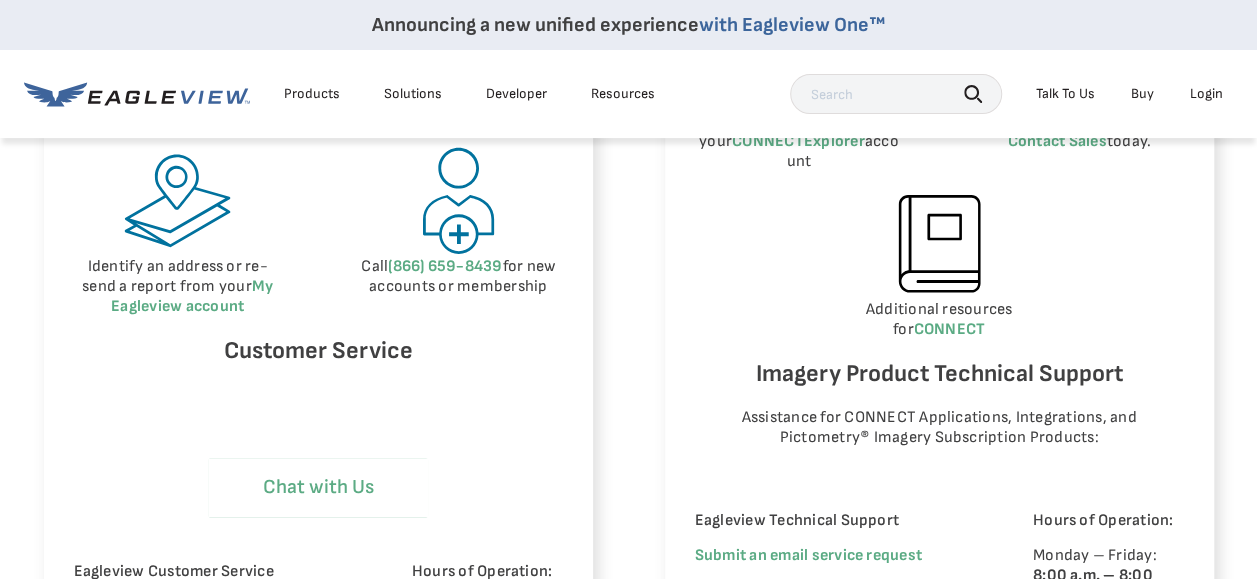 click on "Chat with Us" at bounding box center (318, 487) 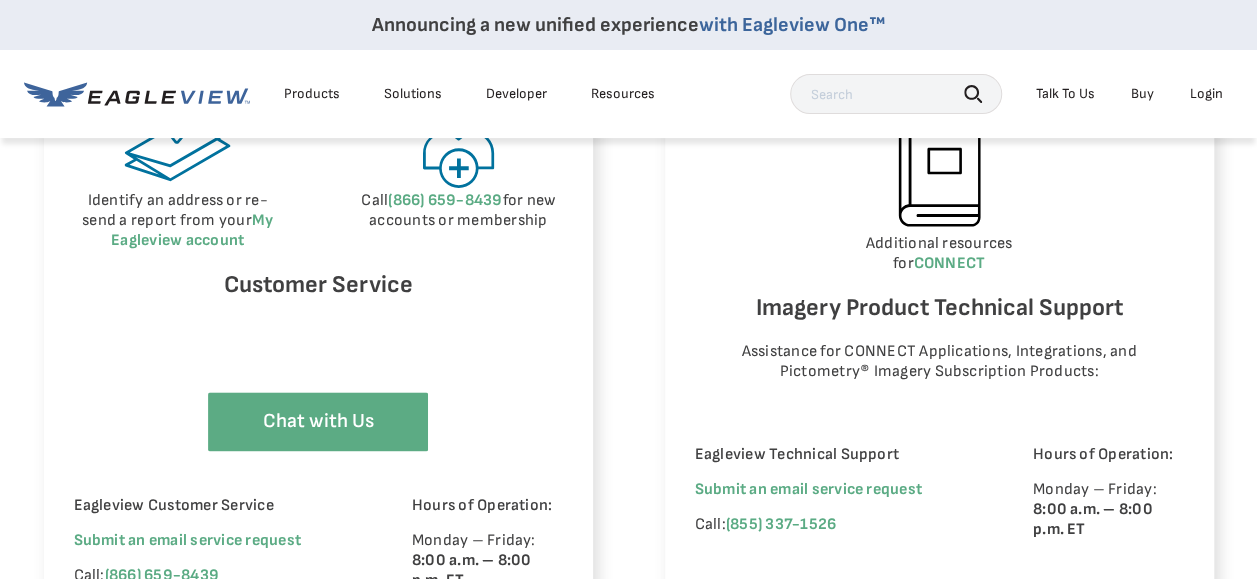 scroll, scrollTop: 1266, scrollLeft: 0, axis: vertical 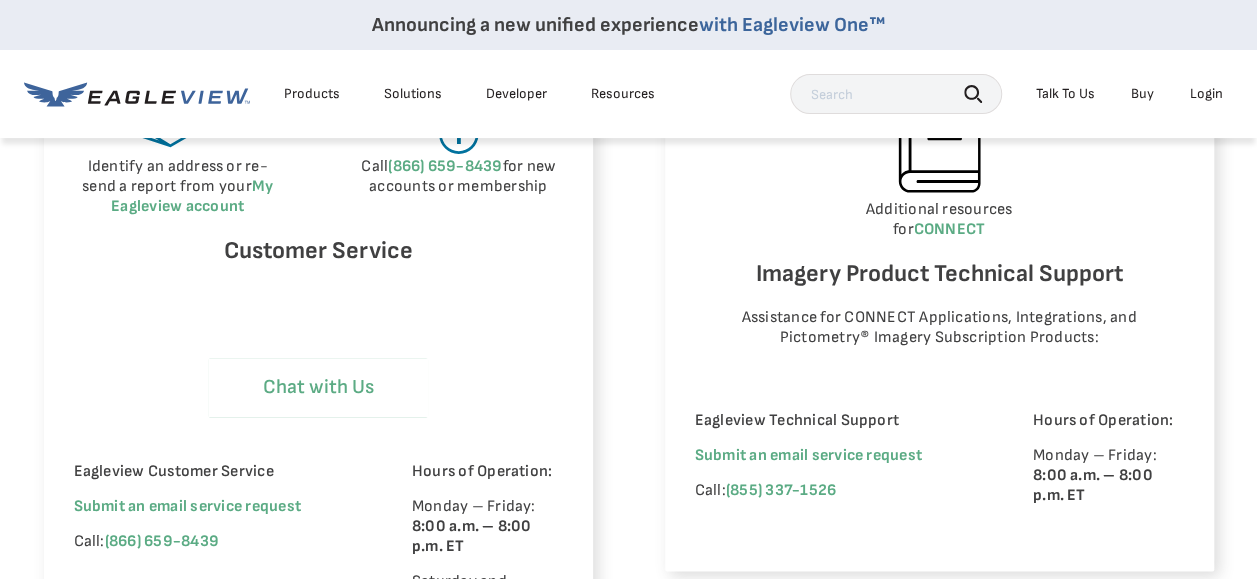 select on "Cancel_Roof_Wall_Report" 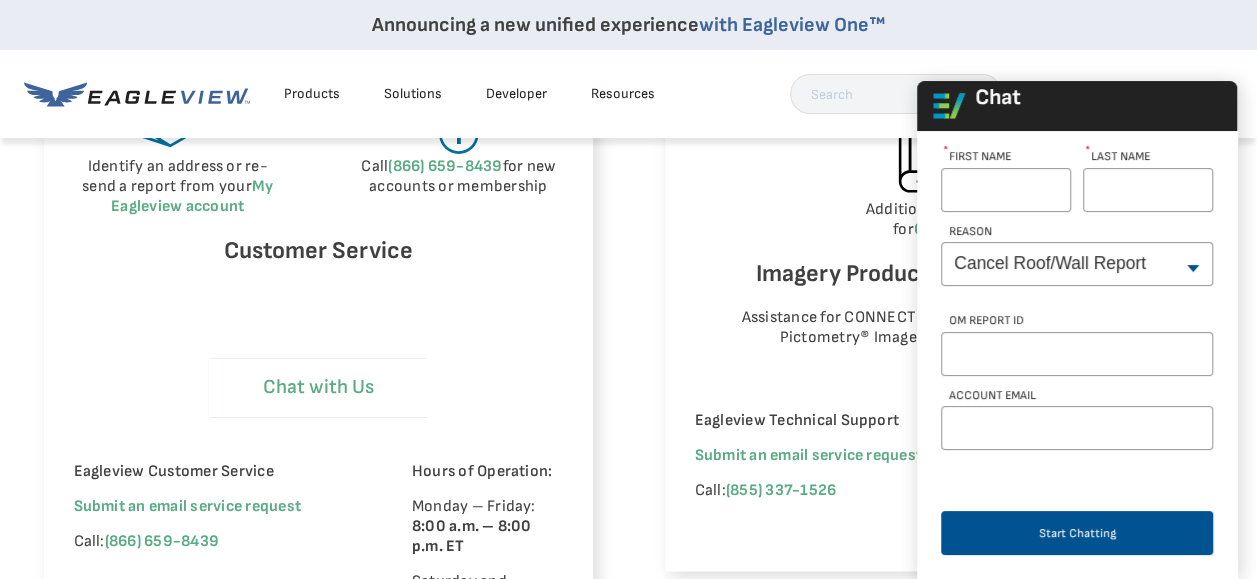click on "Chat with Us" at bounding box center [318, 387] 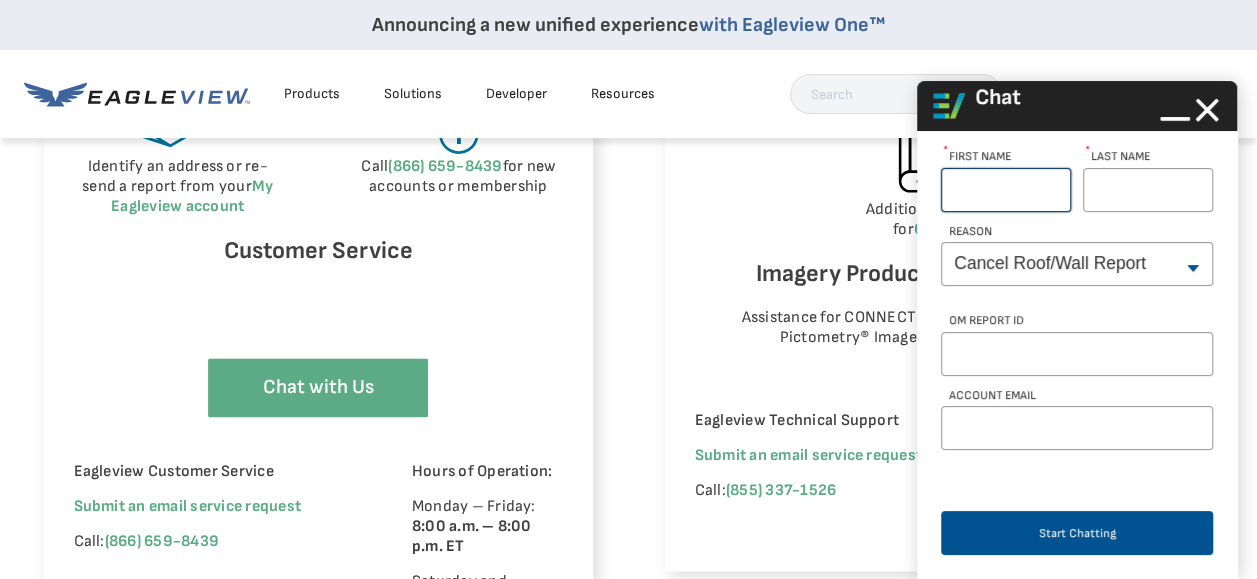 click on "First Name *" at bounding box center (1006, 190) 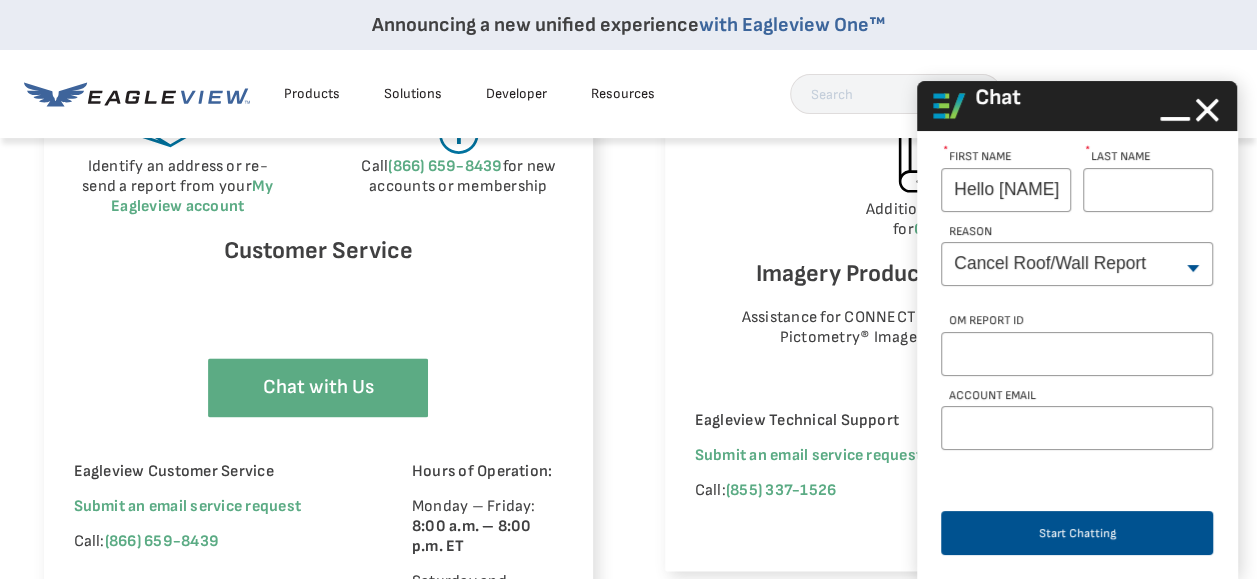 type on "[LAST]" 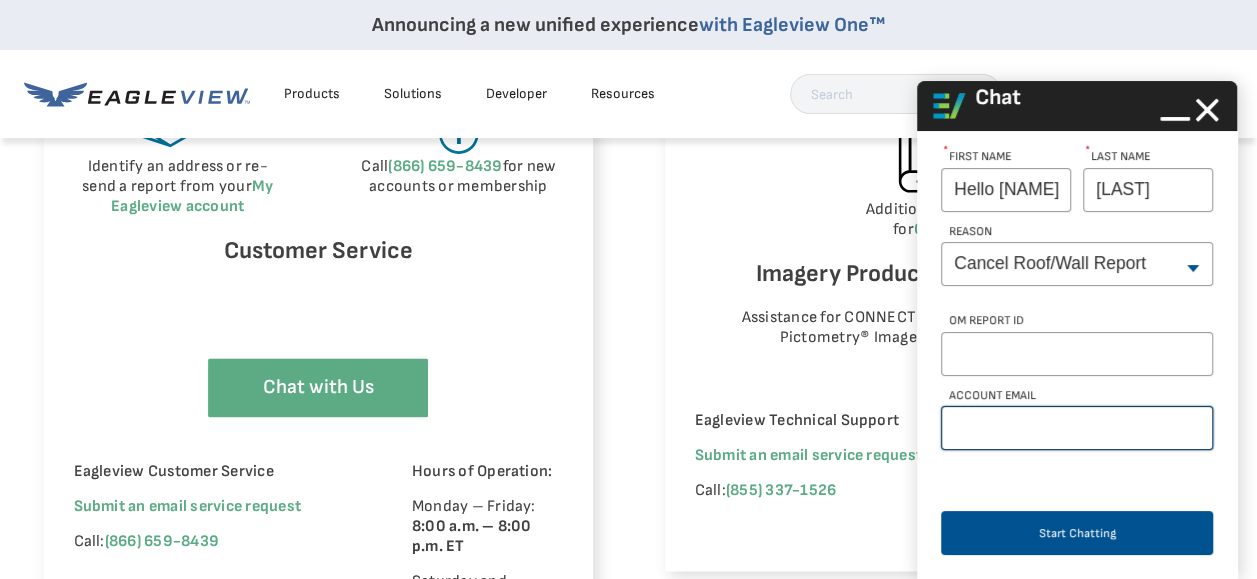 type on "[EMAIL]" 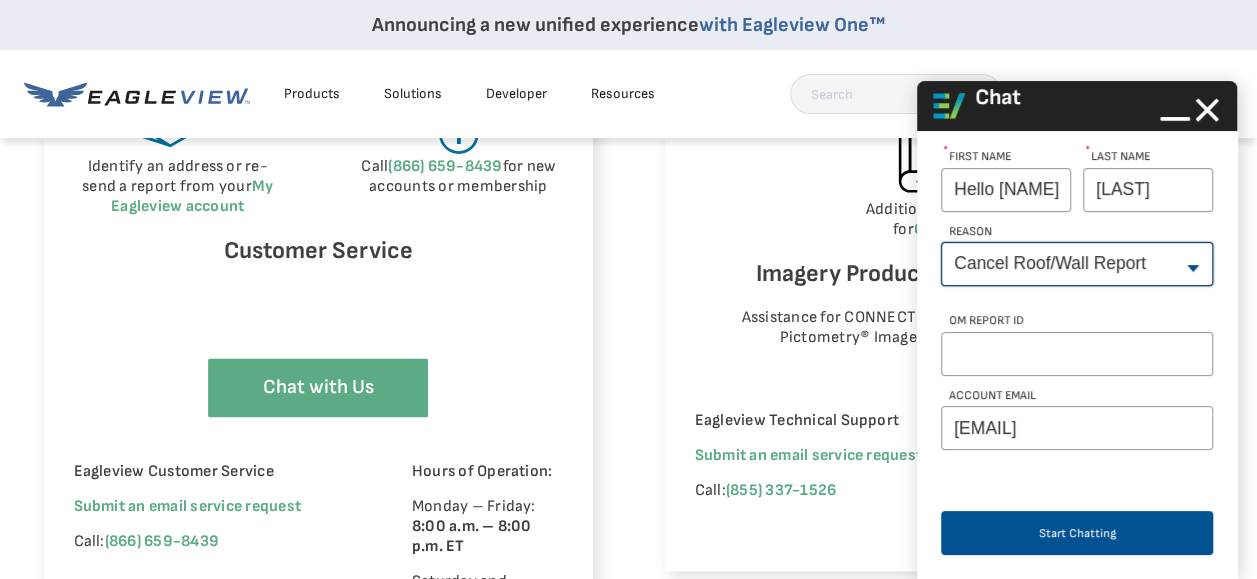 click on "--None-- Cancel Roof/Wall Report Document Request Invoice Request Missing Additional Structure Password Reset Pricing Question Refund Request Roof/Wall Report Status Sitemap Request Update Roof/Wall Report Address Wrong House on Report Xactimate Other Reason Xactimate Integration" at bounding box center [1077, 264] 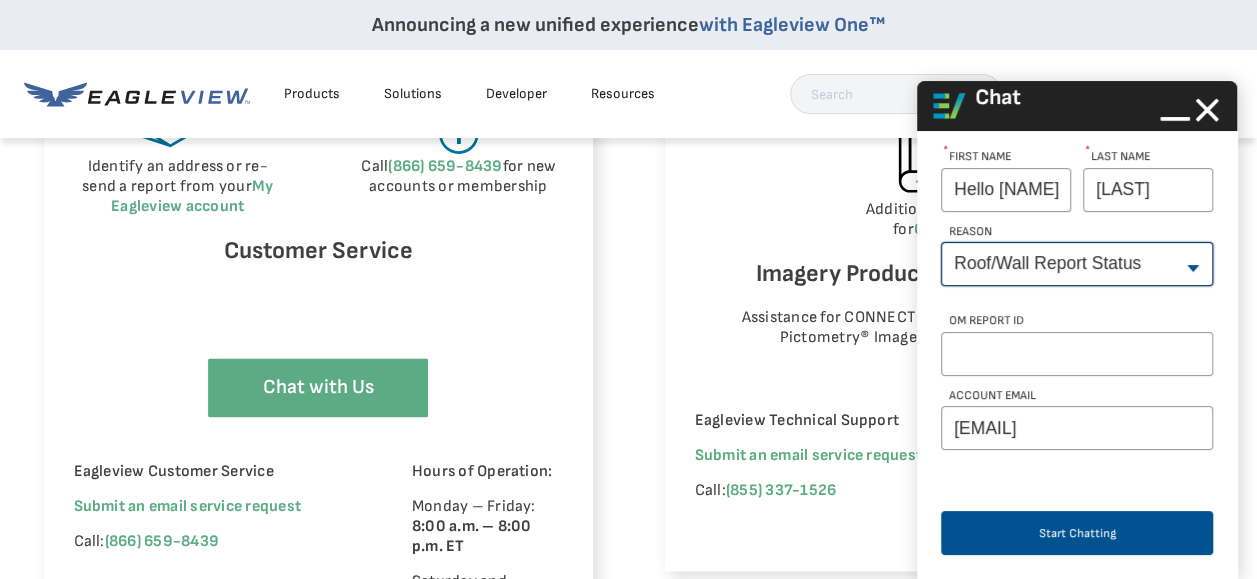 click on "--None-- Cancel Roof/Wall Report Document Request Invoice Request Missing Additional Structure Password Reset Pricing Question Refund Request Roof/Wall Report Status Sitemap Request Update Roof/Wall Report Address Wrong House on Report Xactimate Other Reason Xactimate Integration" at bounding box center (1077, 264) 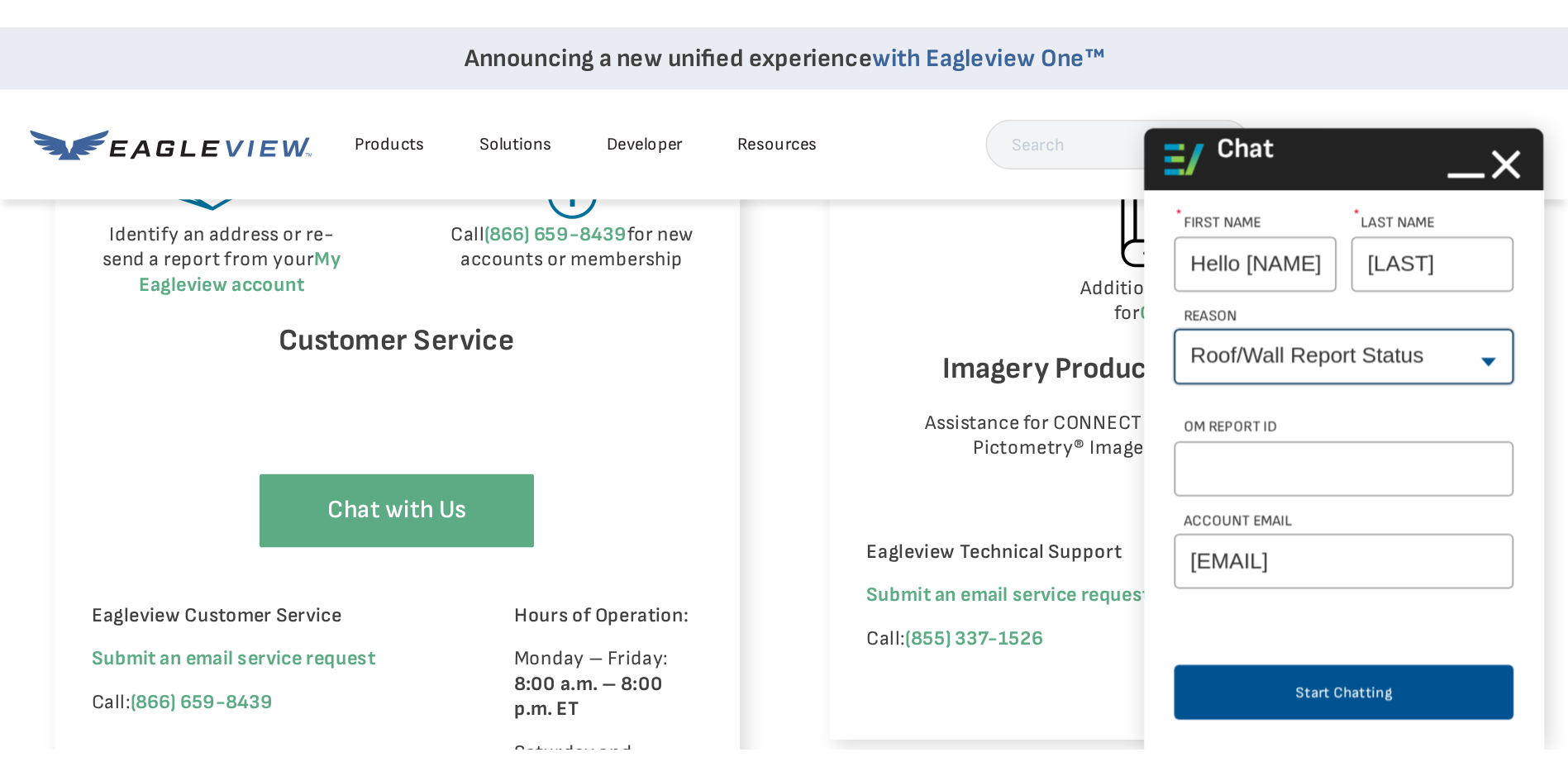 scroll, scrollTop: 1047, scrollLeft: 0, axis: vertical 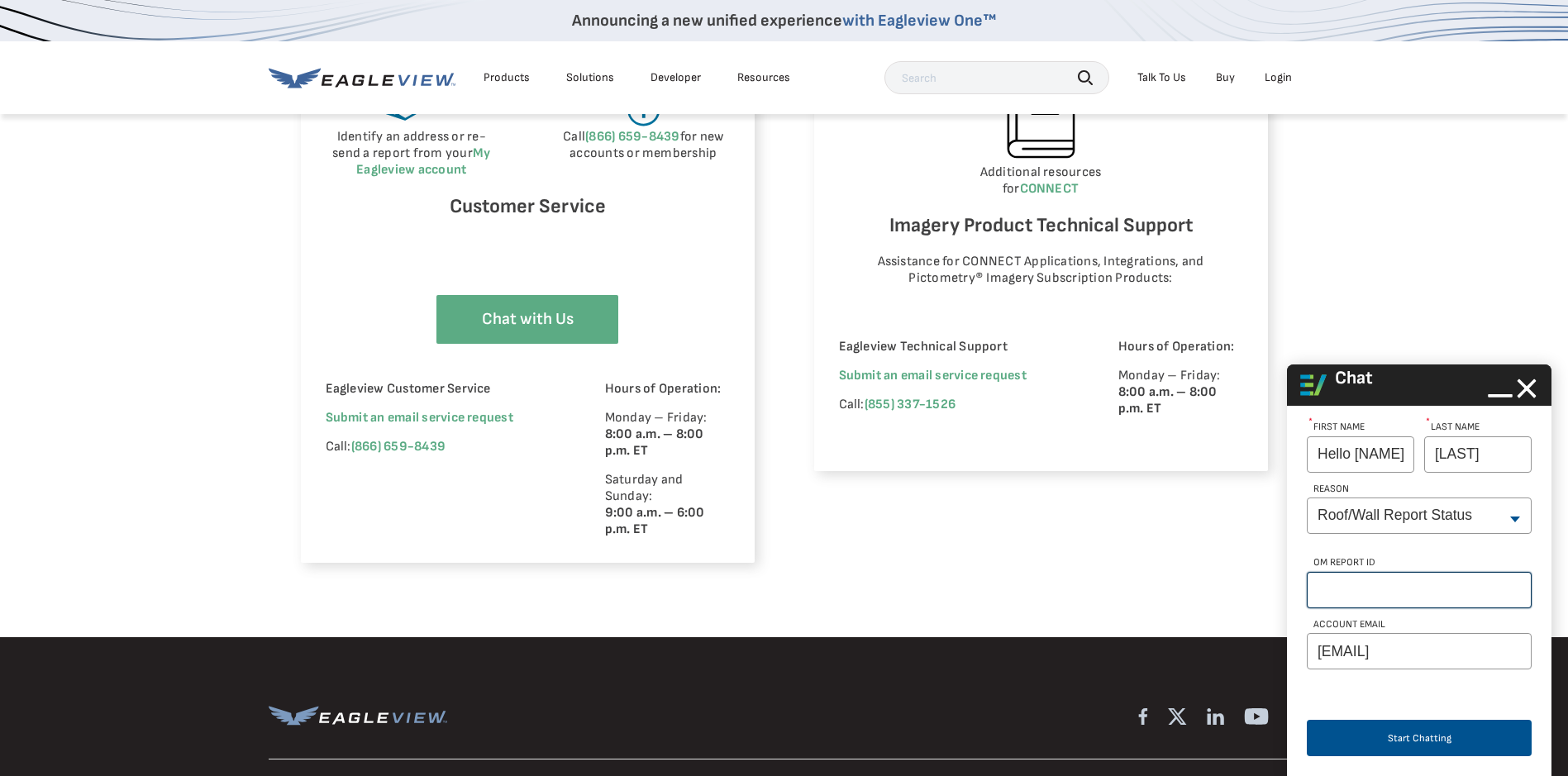 click on "OM Report Id" at bounding box center (1419, 590) 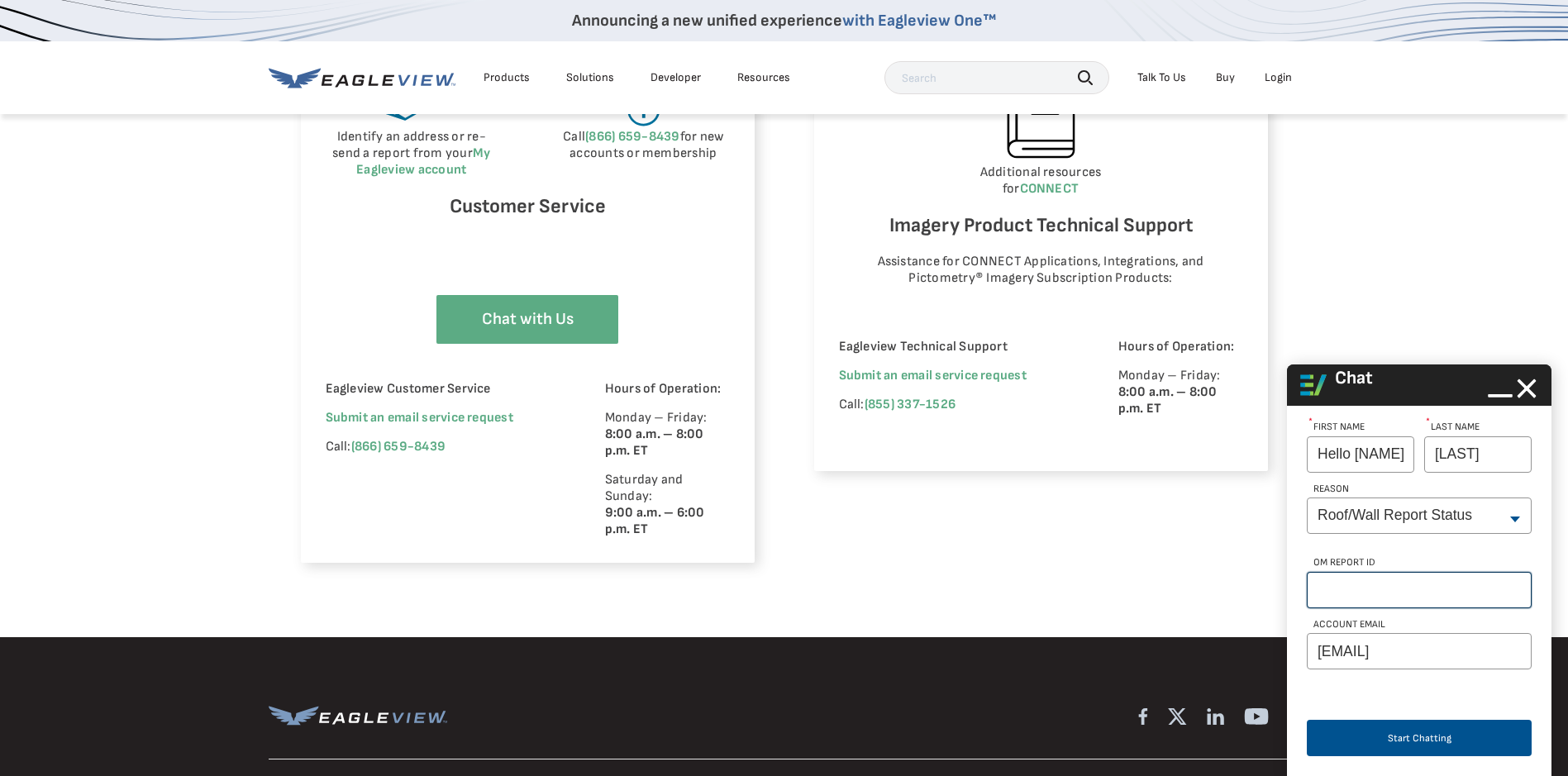click on "OM Report Id" at bounding box center [1419, 590] 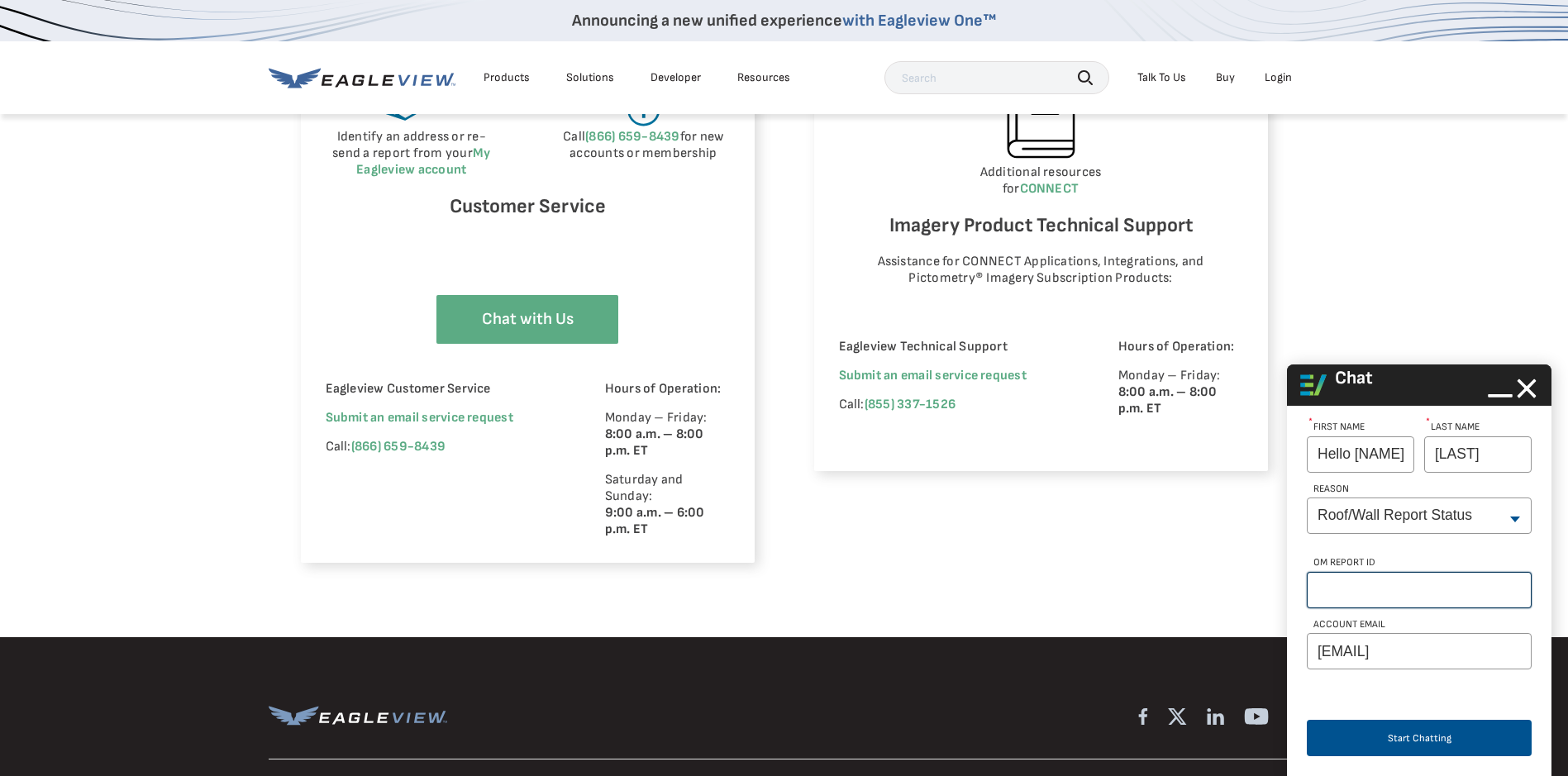 paste on "[CLAIM_NUMBER]" 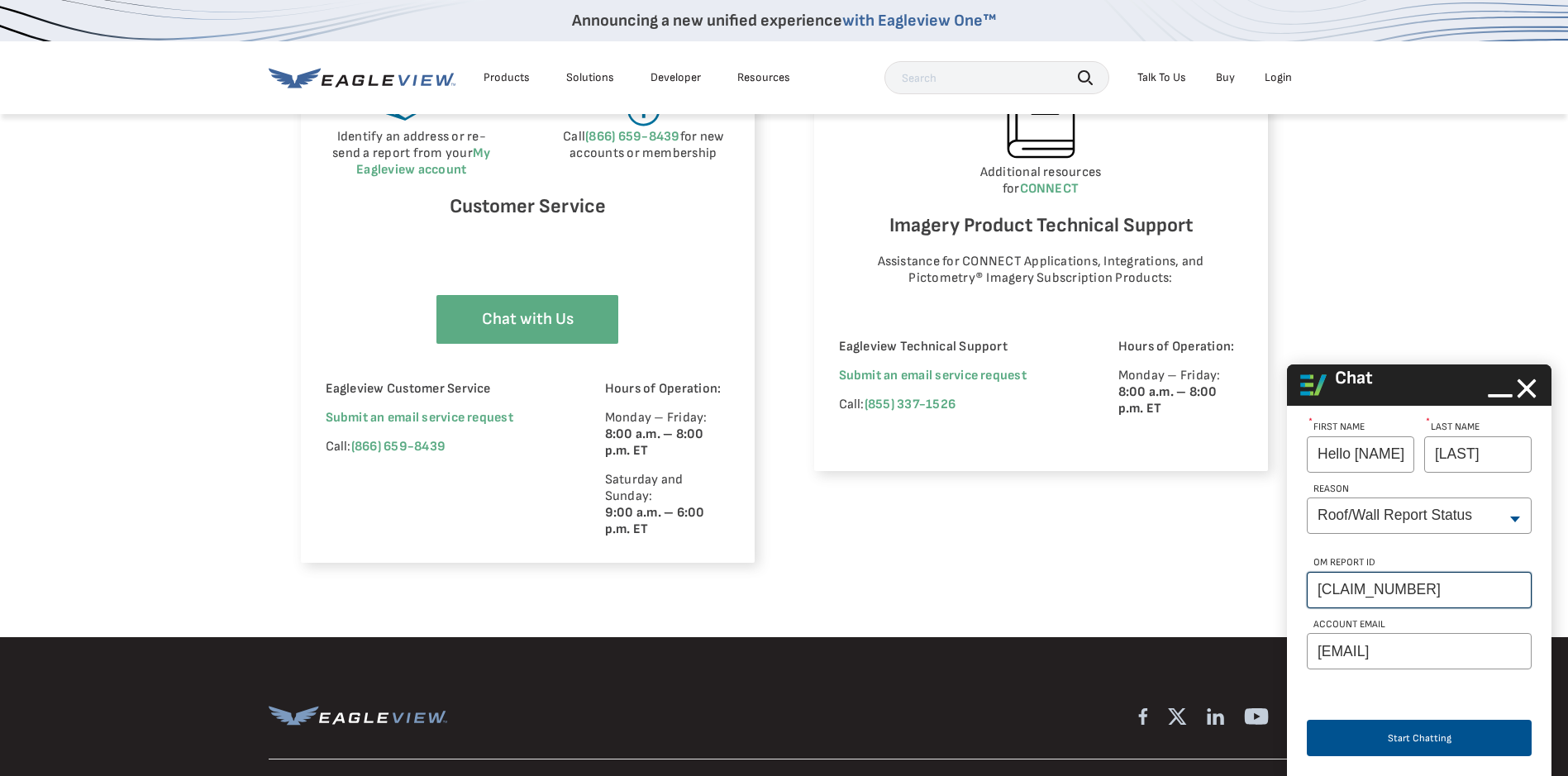 click on "[CLAIM_NUMBER]" at bounding box center [1419, 590] 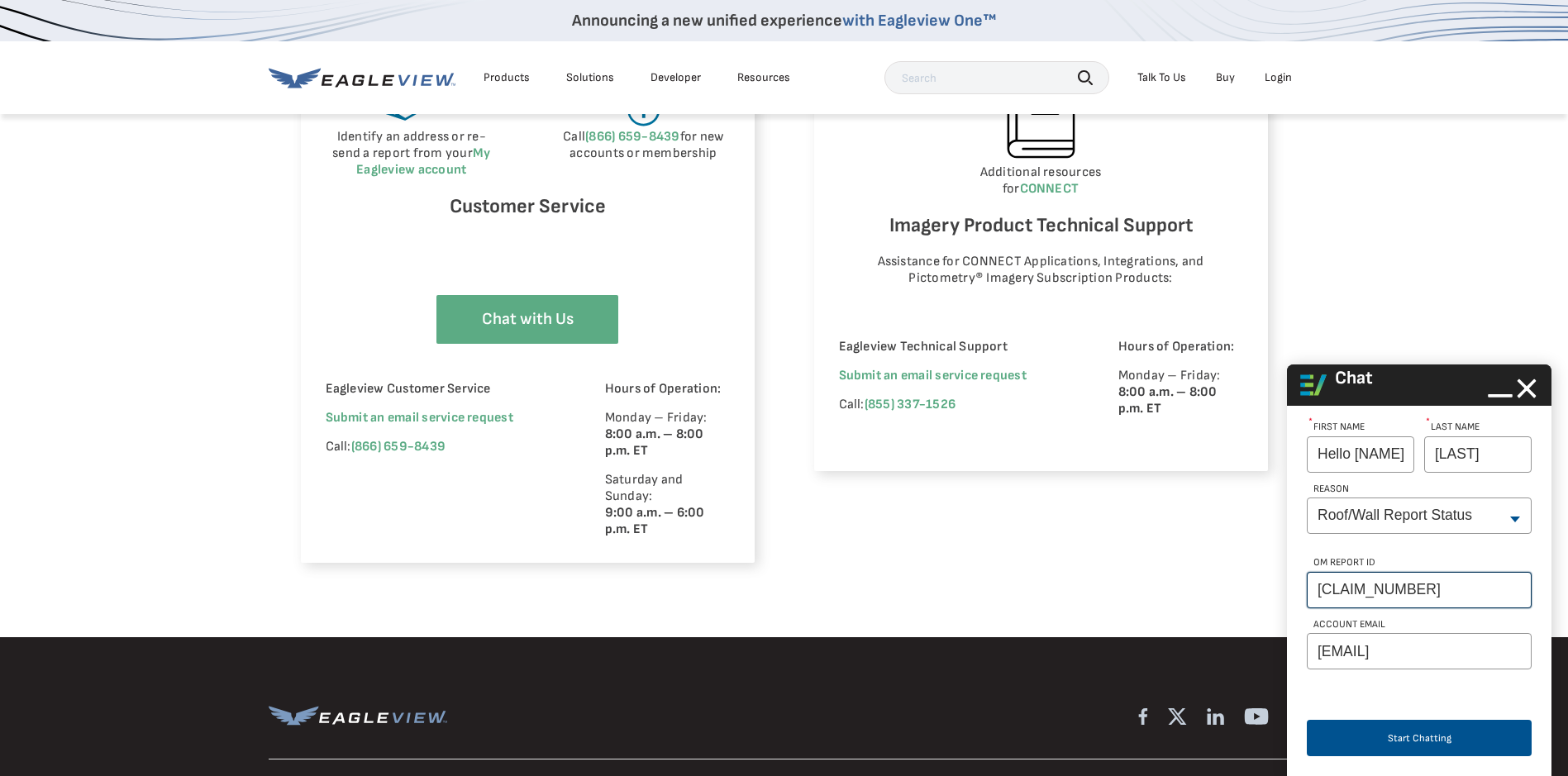 paste on "CS93334F47B076" 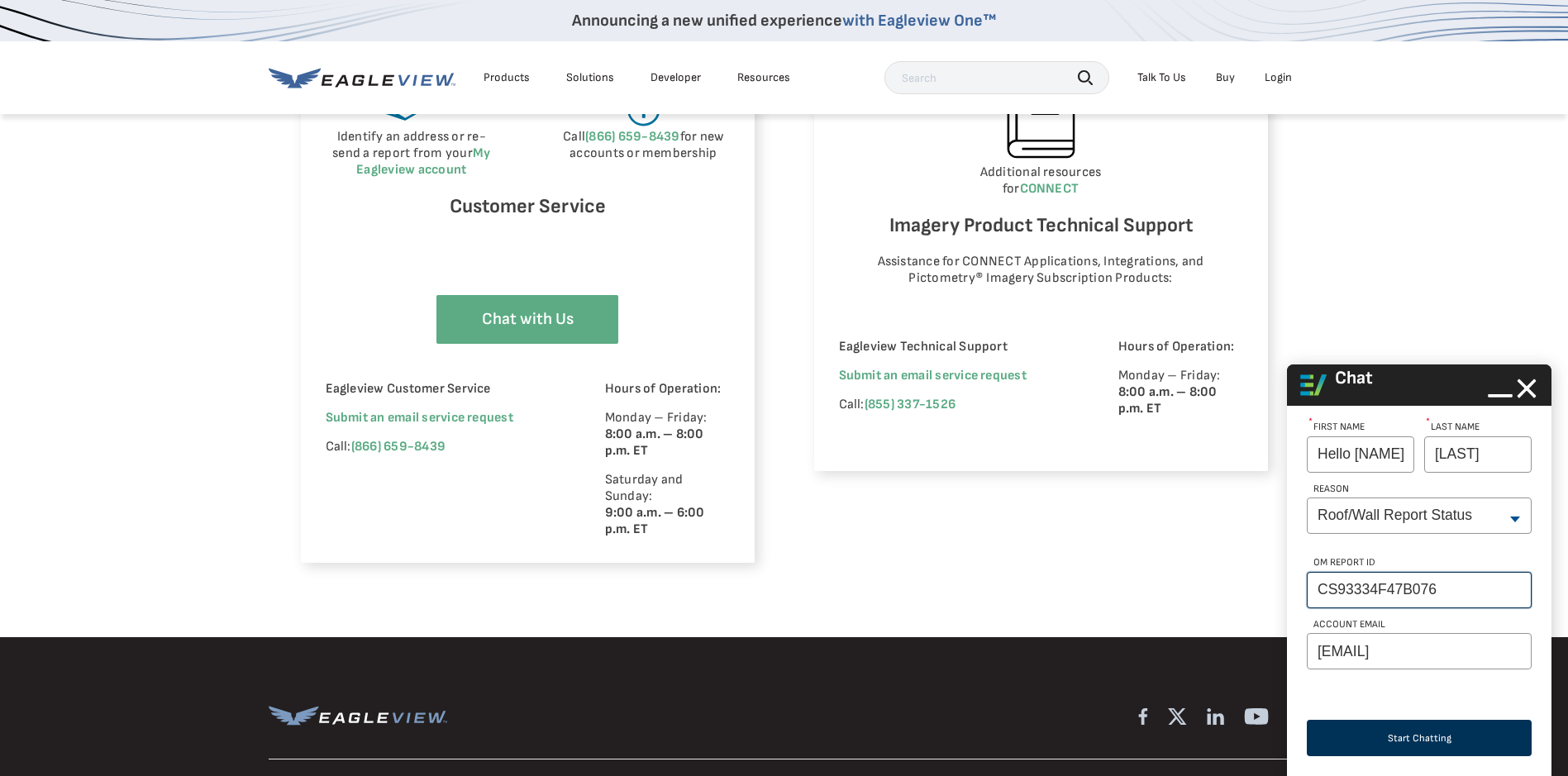 type on "CS93334F47B076" 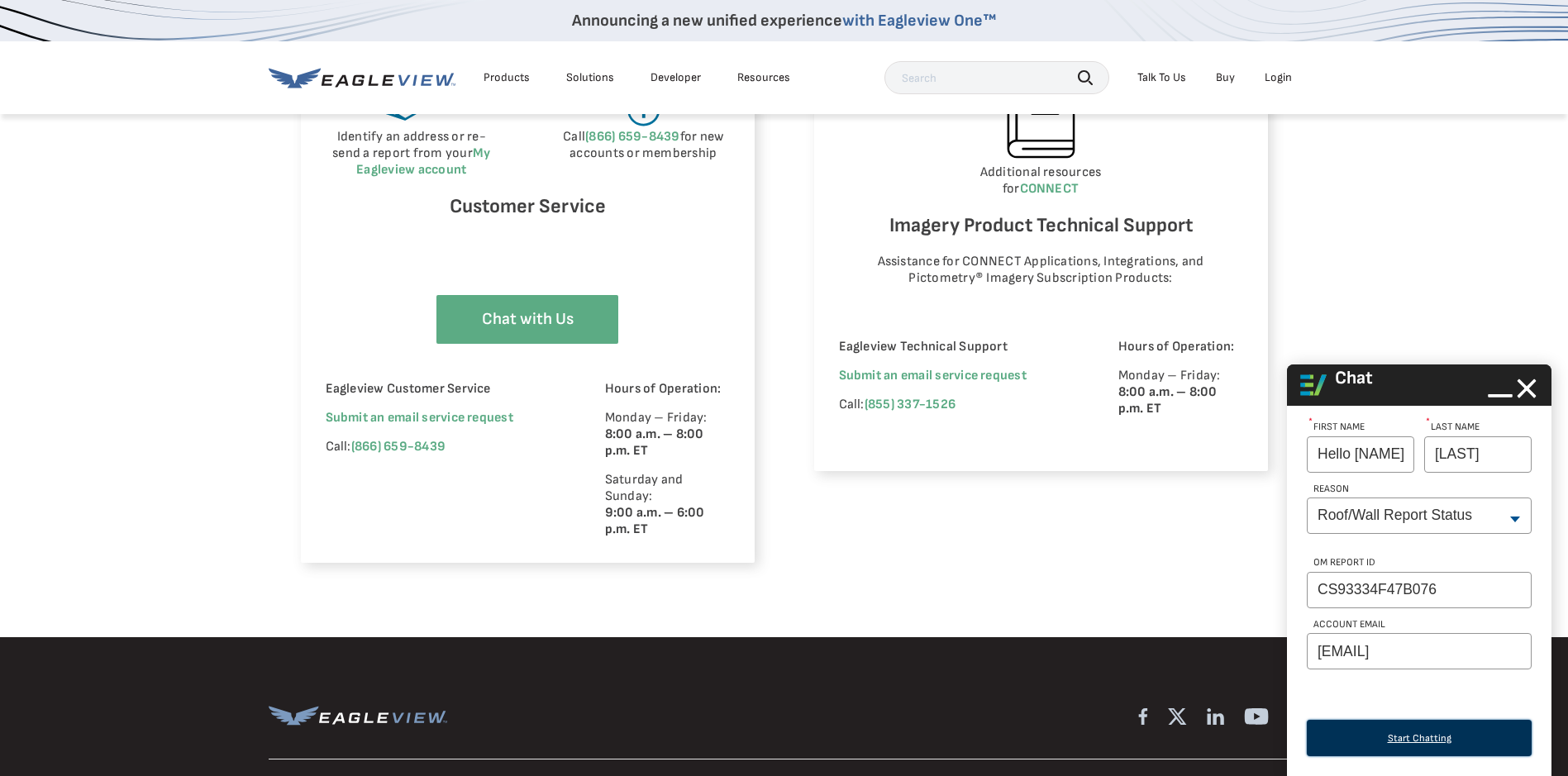 click on "Start Chatting" at bounding box center (1419, 738) 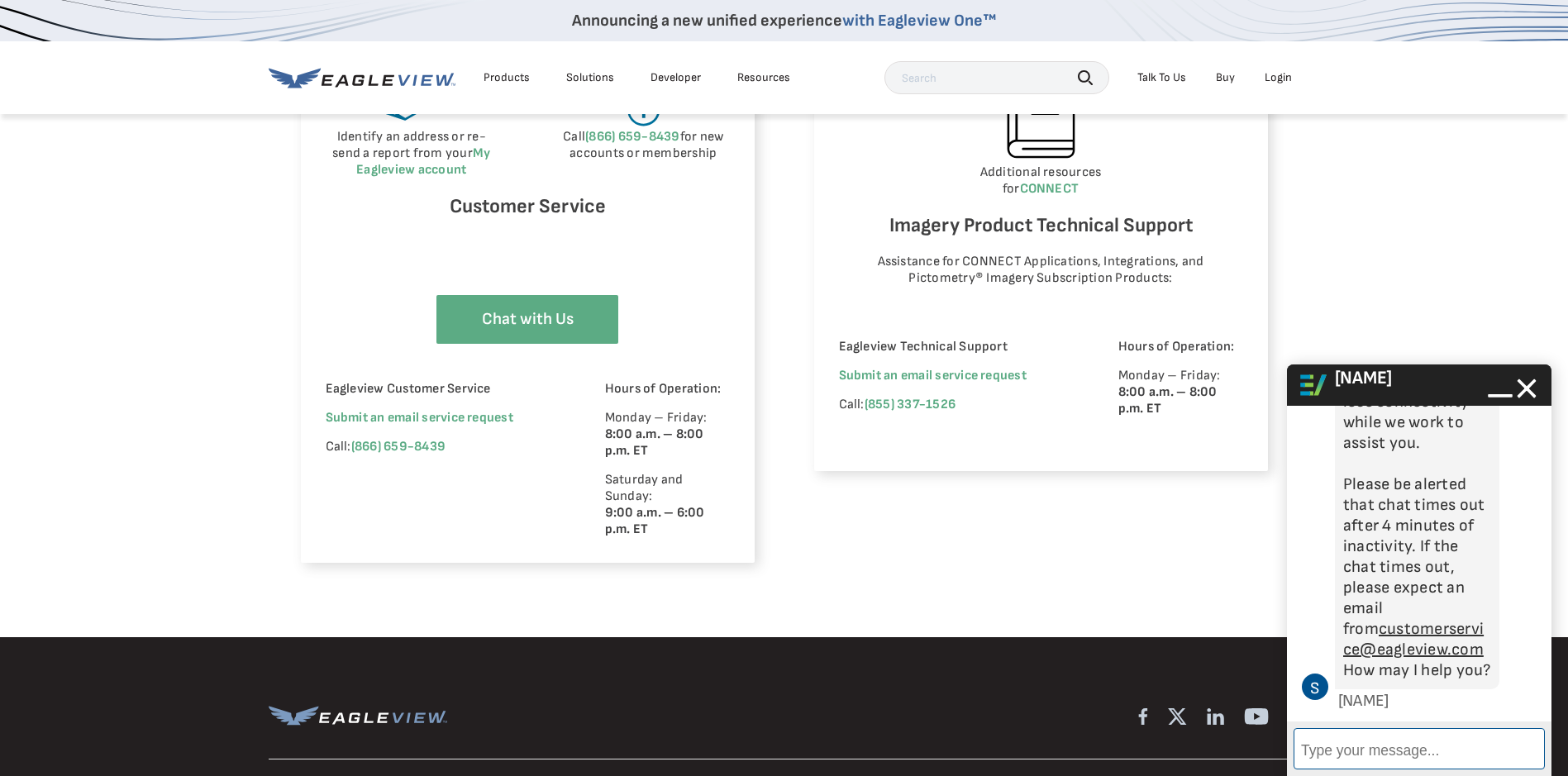 scroll, scrollTop: 320, scrollLeft: 0, axis: vertical 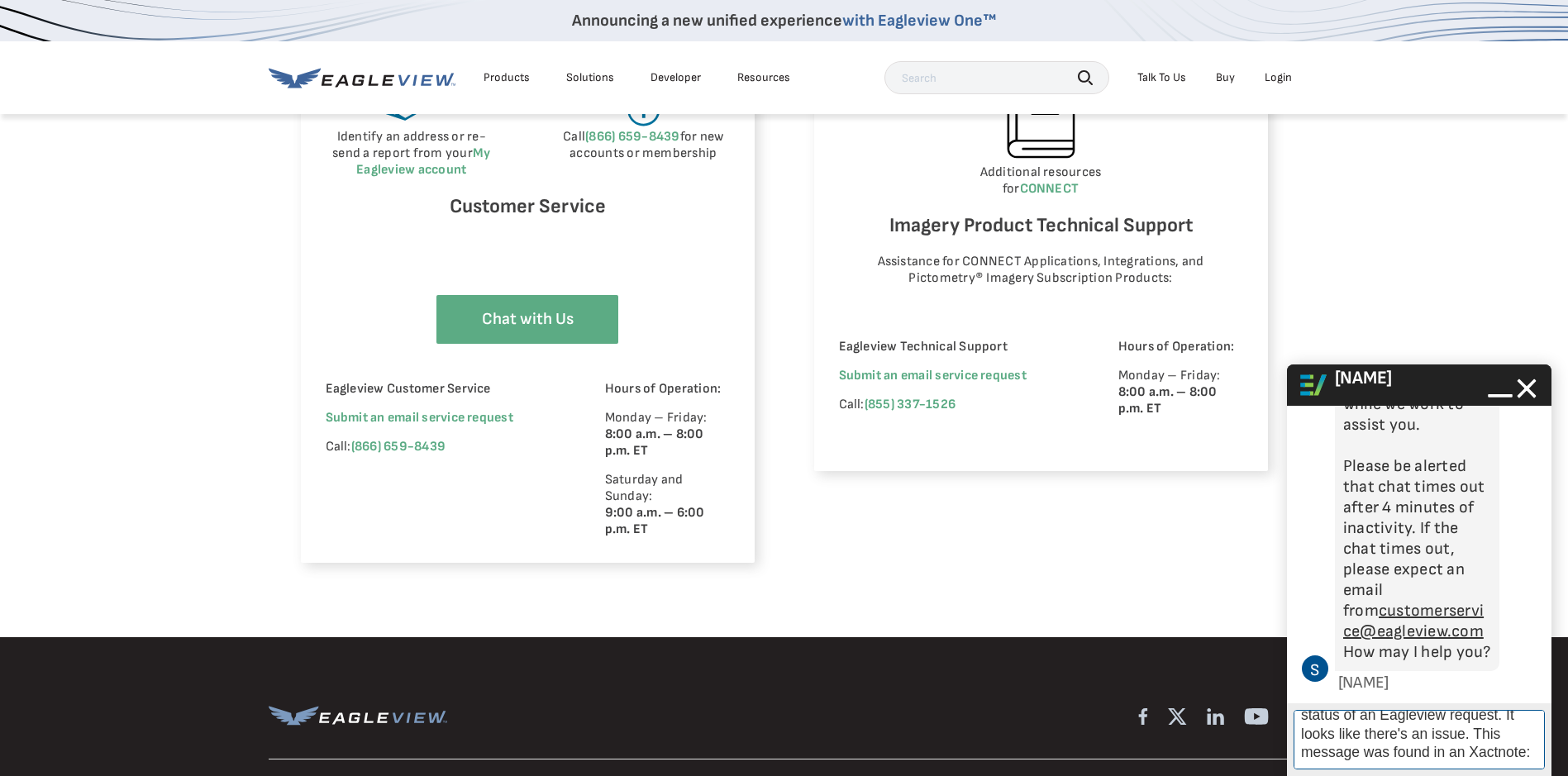 click on "Hello [NAME], I'm checking on the status of an Eagleview request. It looks like there's an issue. This message was found in an Xactnote:" at bounding box center [1419, 740] 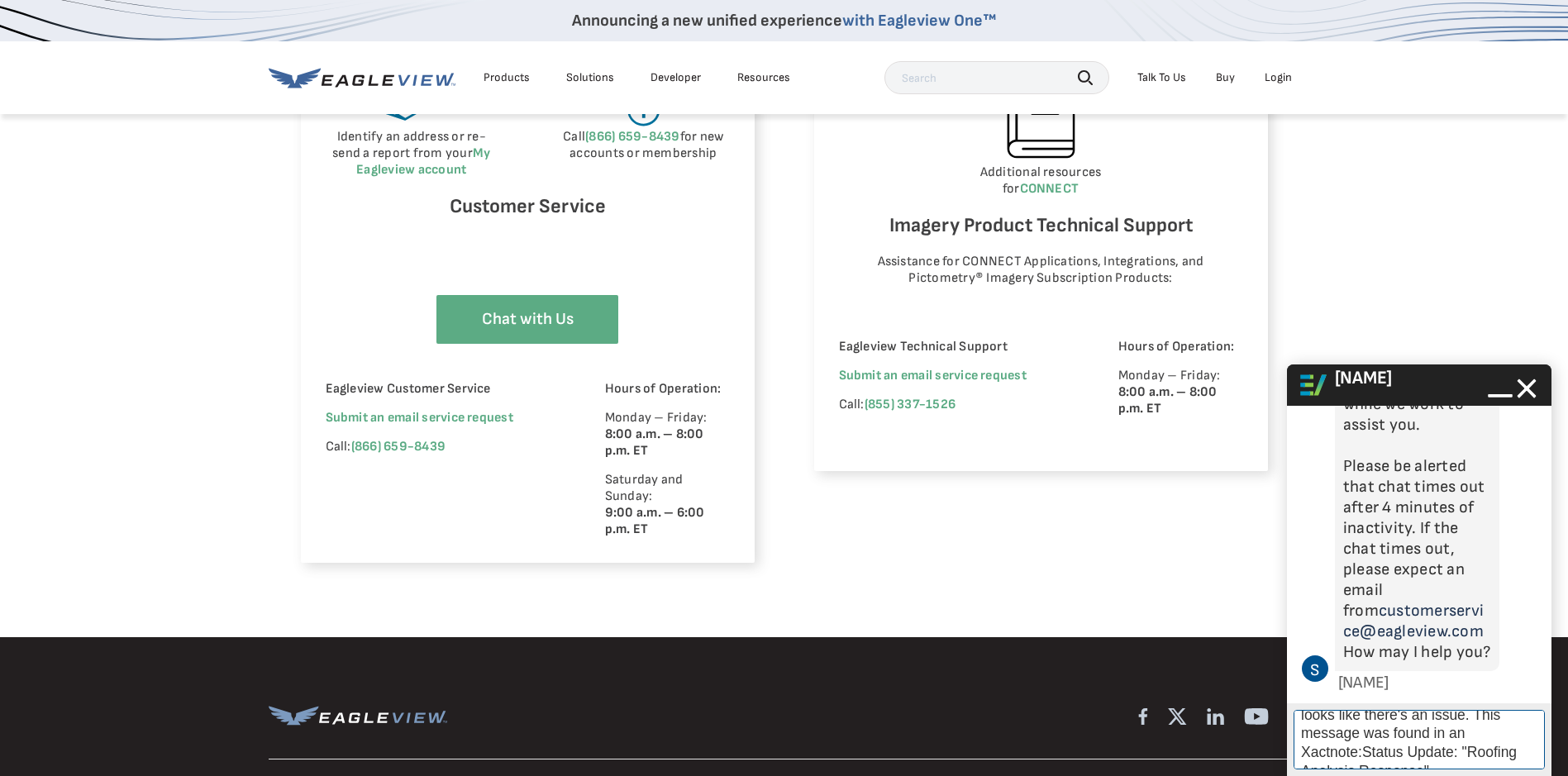 scroll, scrollTop: 200, scrollLeft: 0, axis: vertical 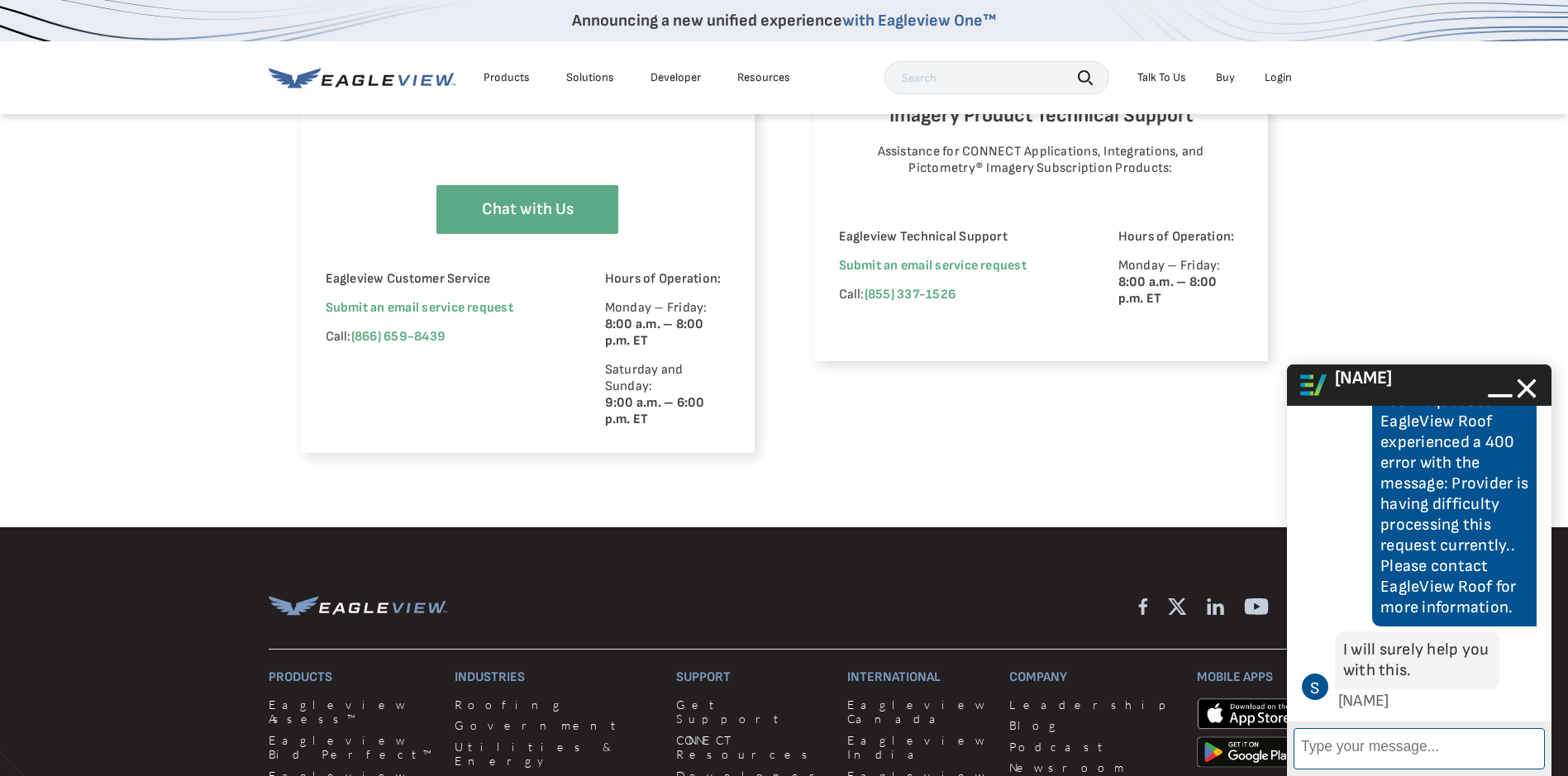 click on "Enter Message" at bounding box center (1419, 749) 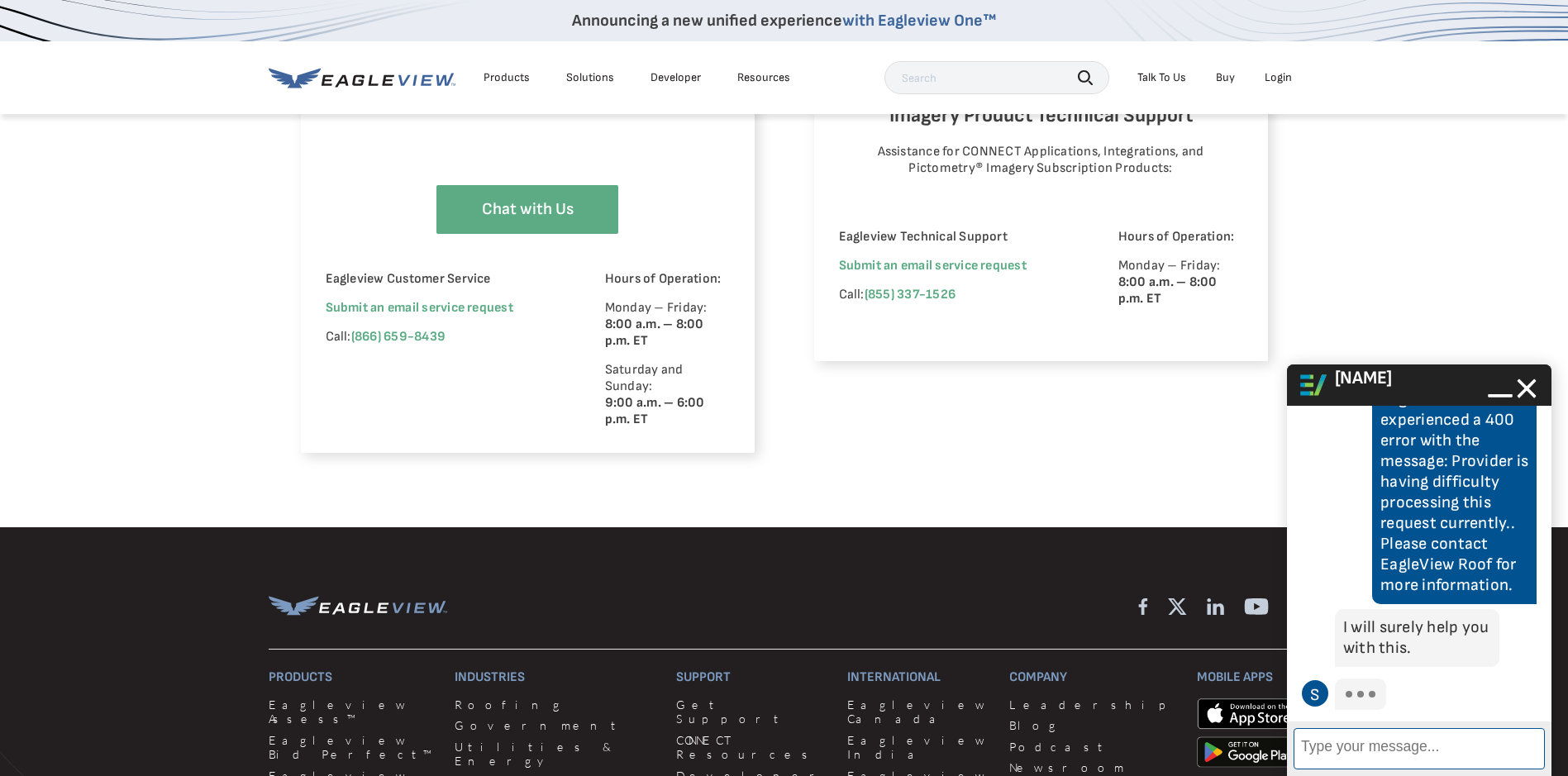 scroll, scrollTop: 922, scrollLeft: 0, axis: vertical 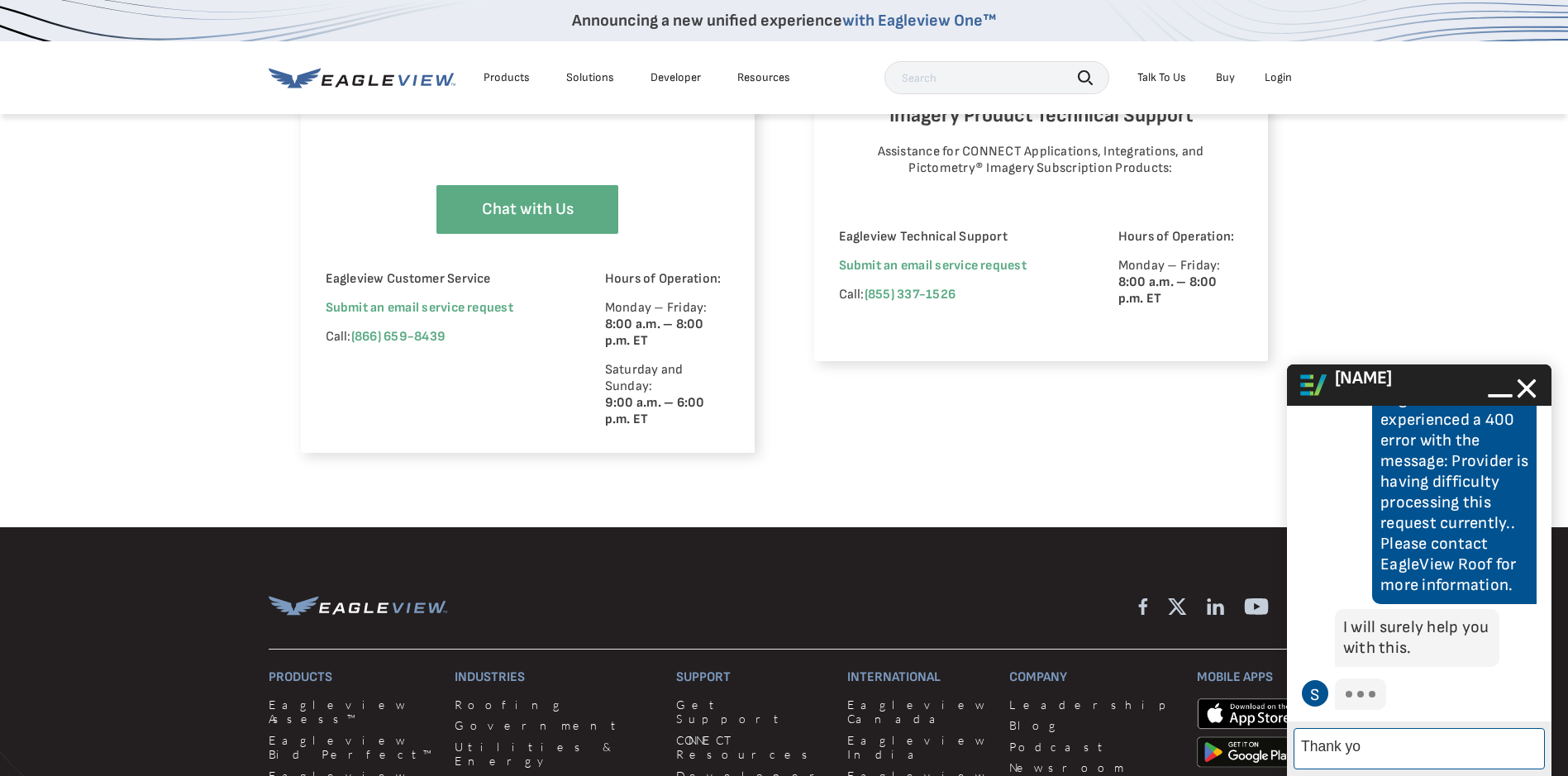 type on "Thank you" 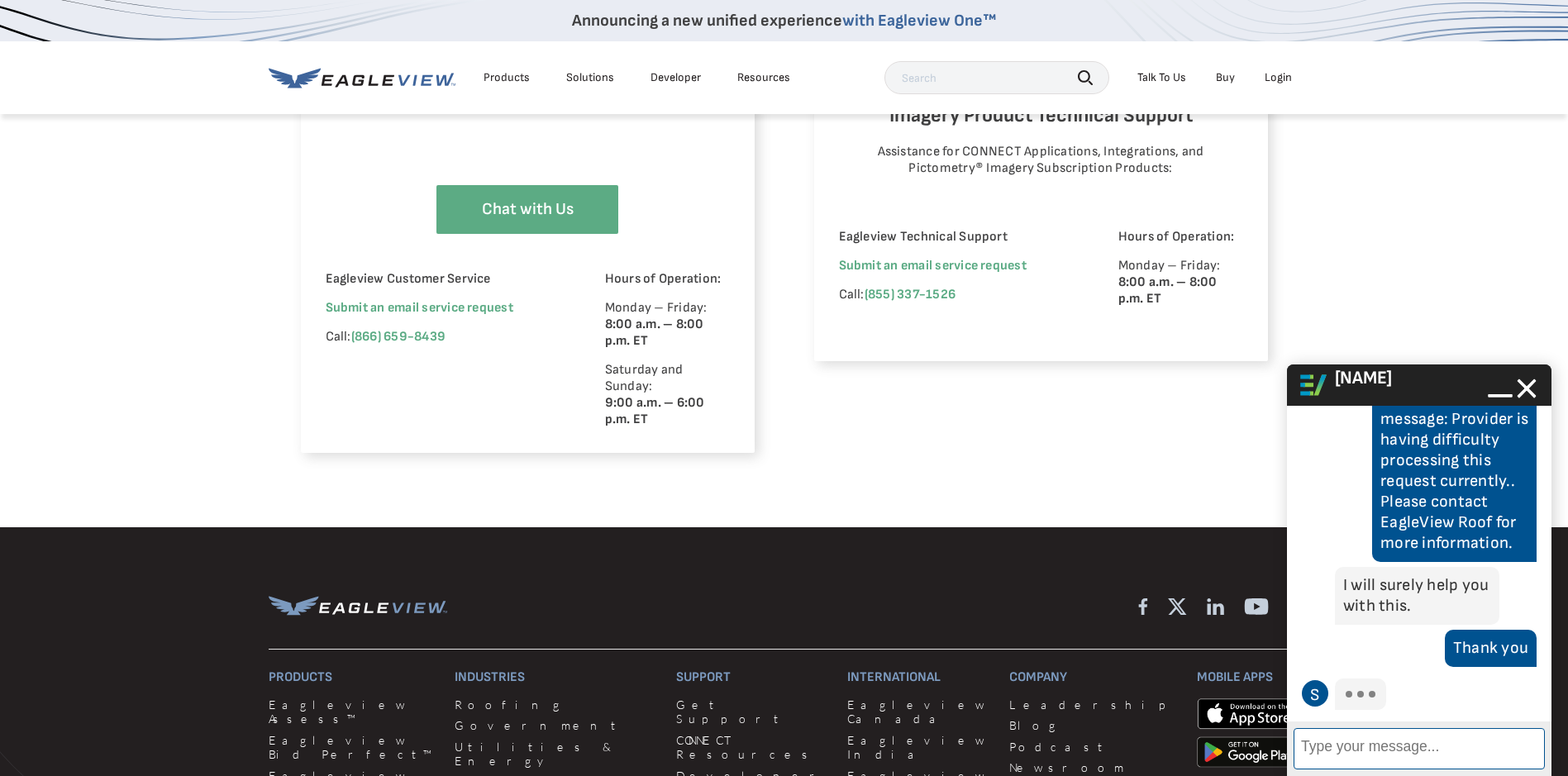 scroll, scrollTop: 964, scrollLeft: 0, axis: vertical 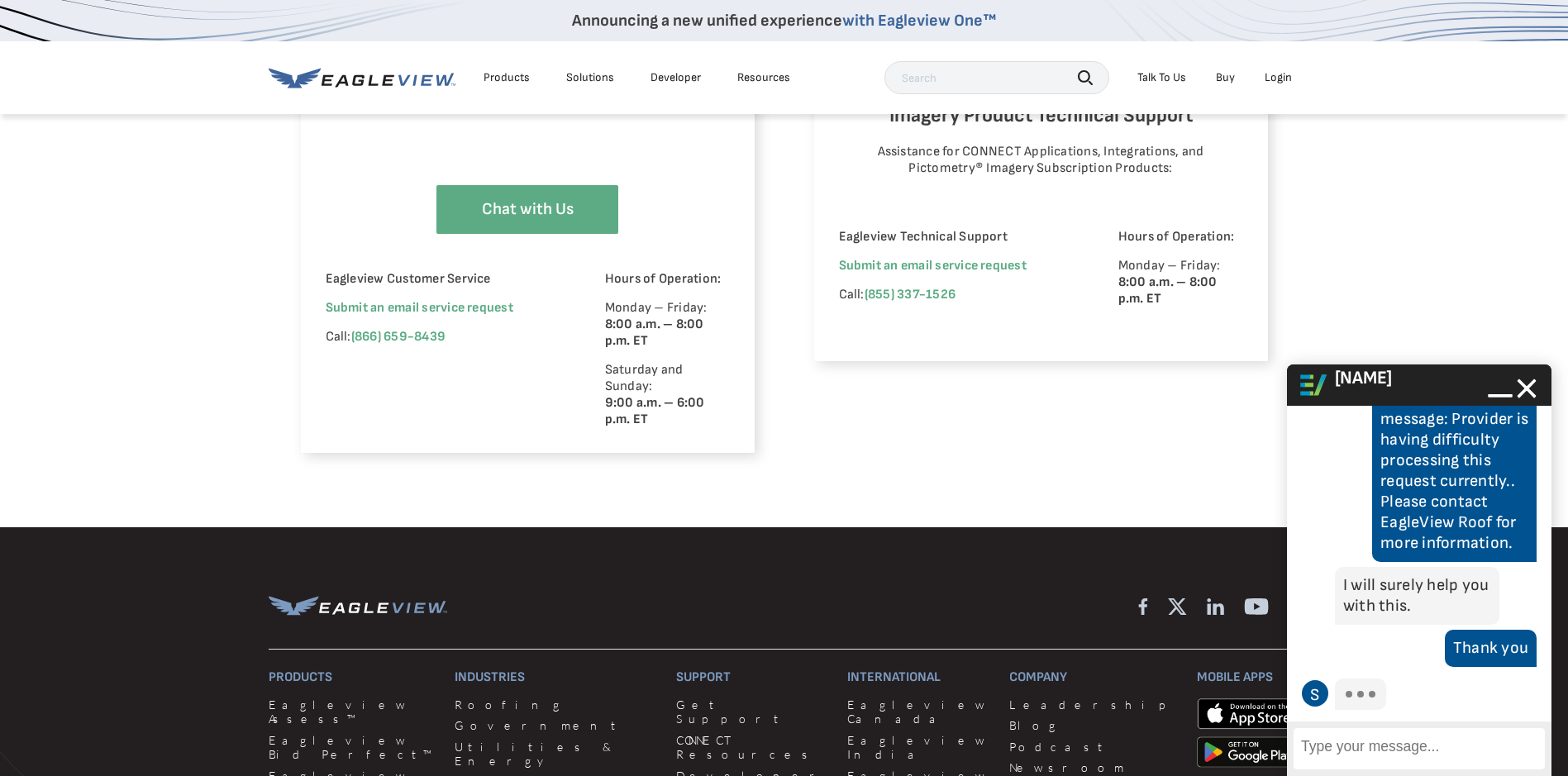 click on "Enter Message" at bounding box center (1419, 749) 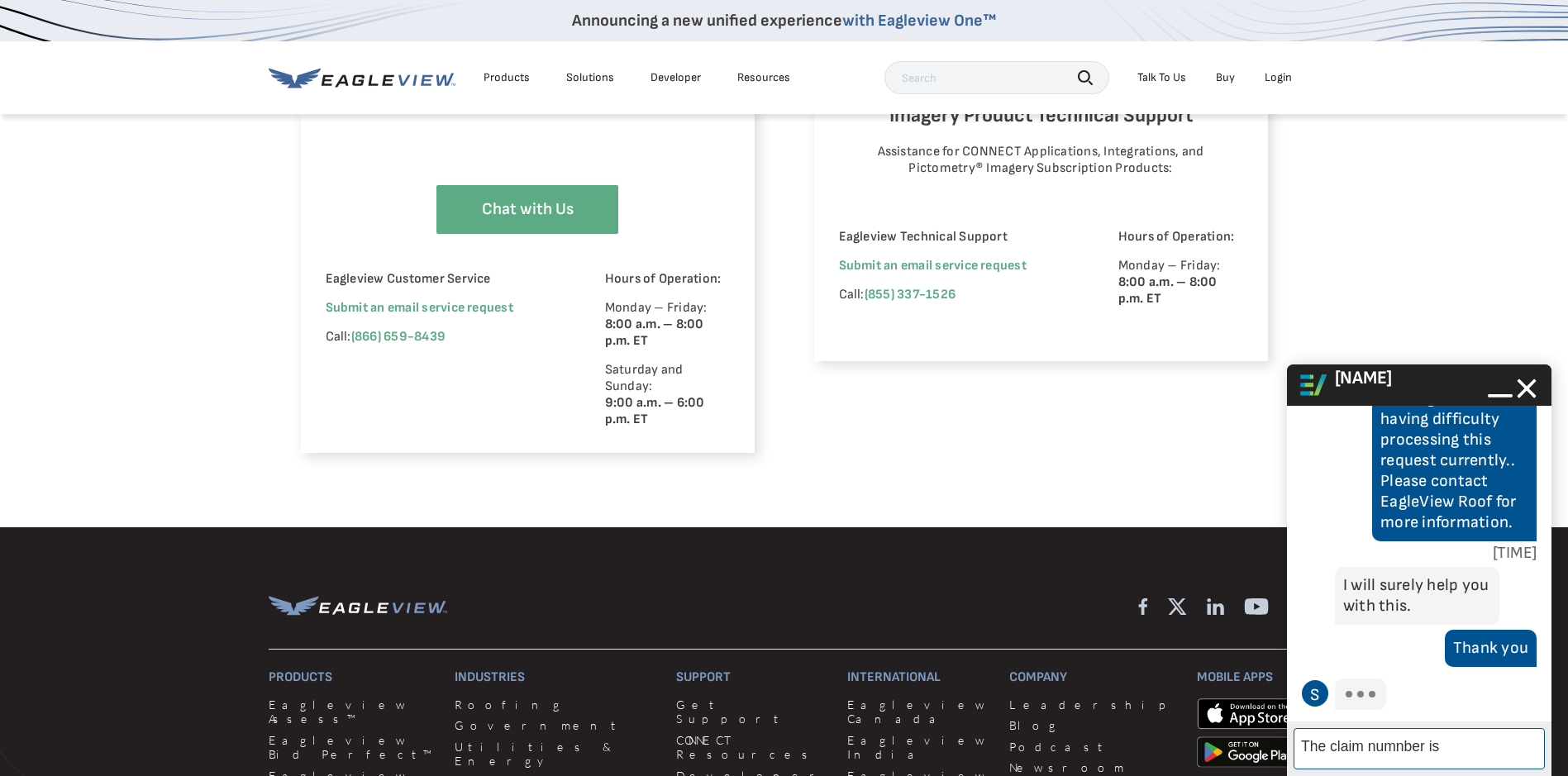 scroll, scrollTop: 985, scrollLeft: 0, axis: vertical 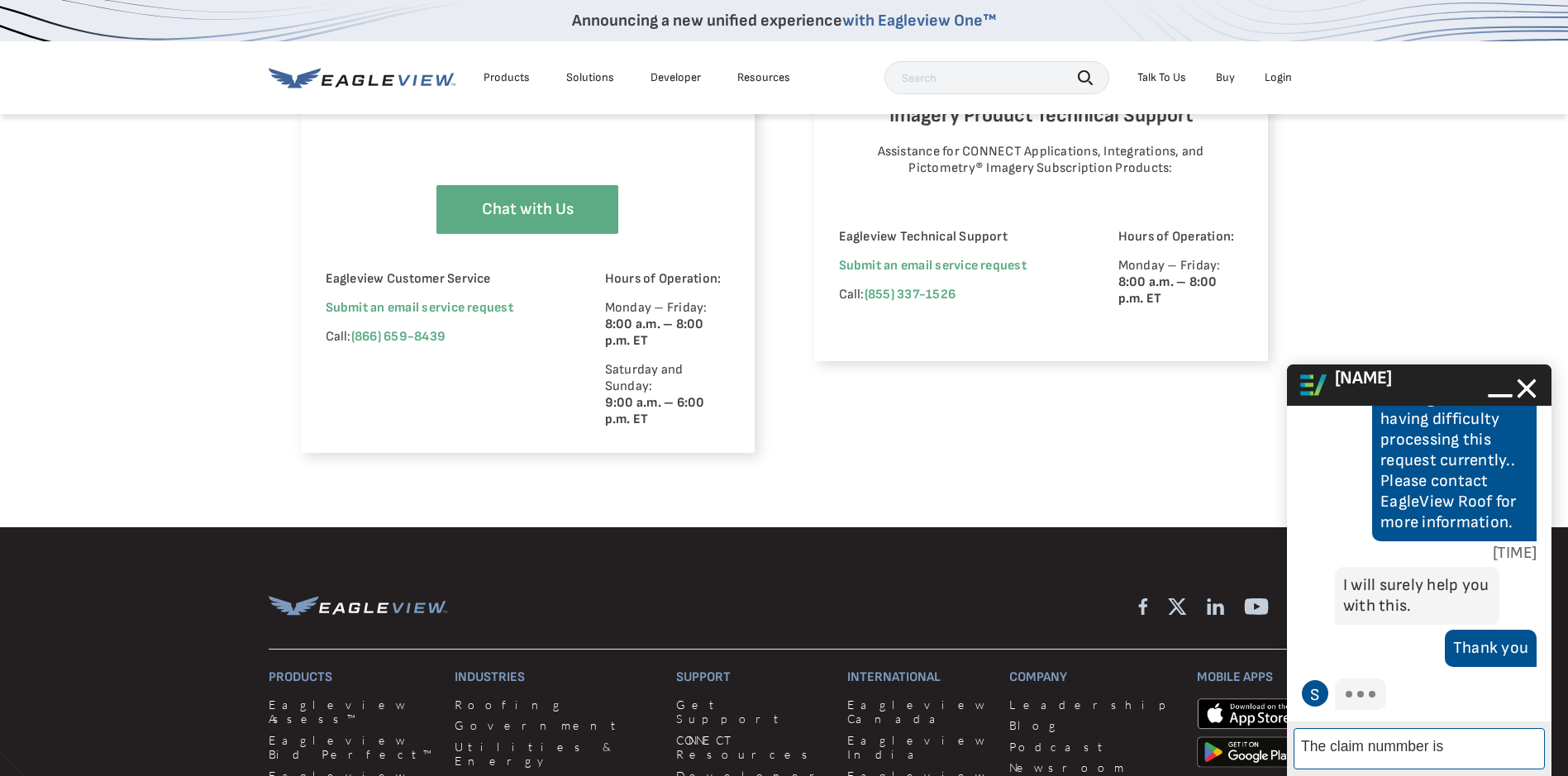 click on "The claim nummber is" at bounding box center [1419, 749] 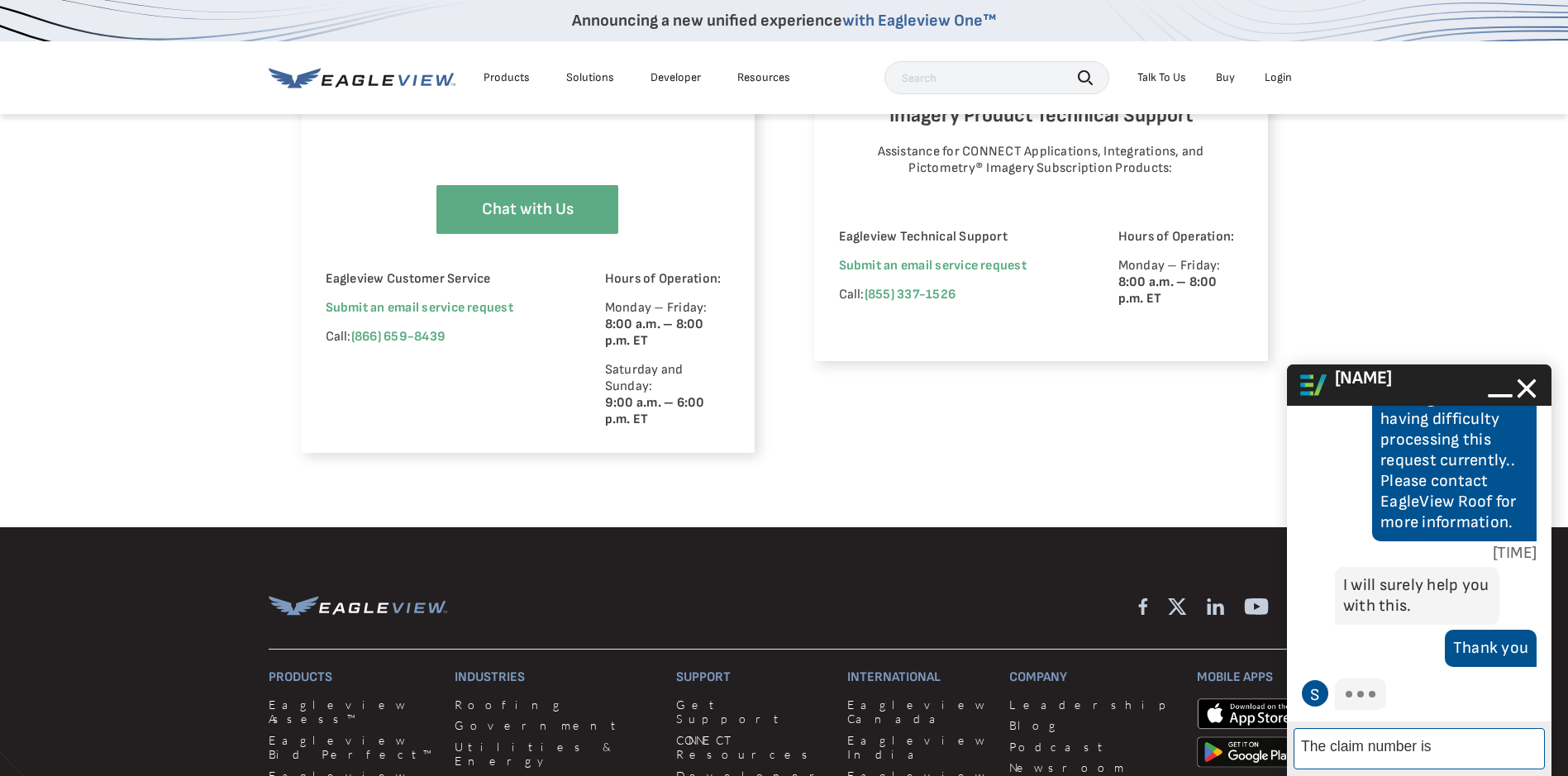 click on "The claim number is" at bounding box center (1419, 749) 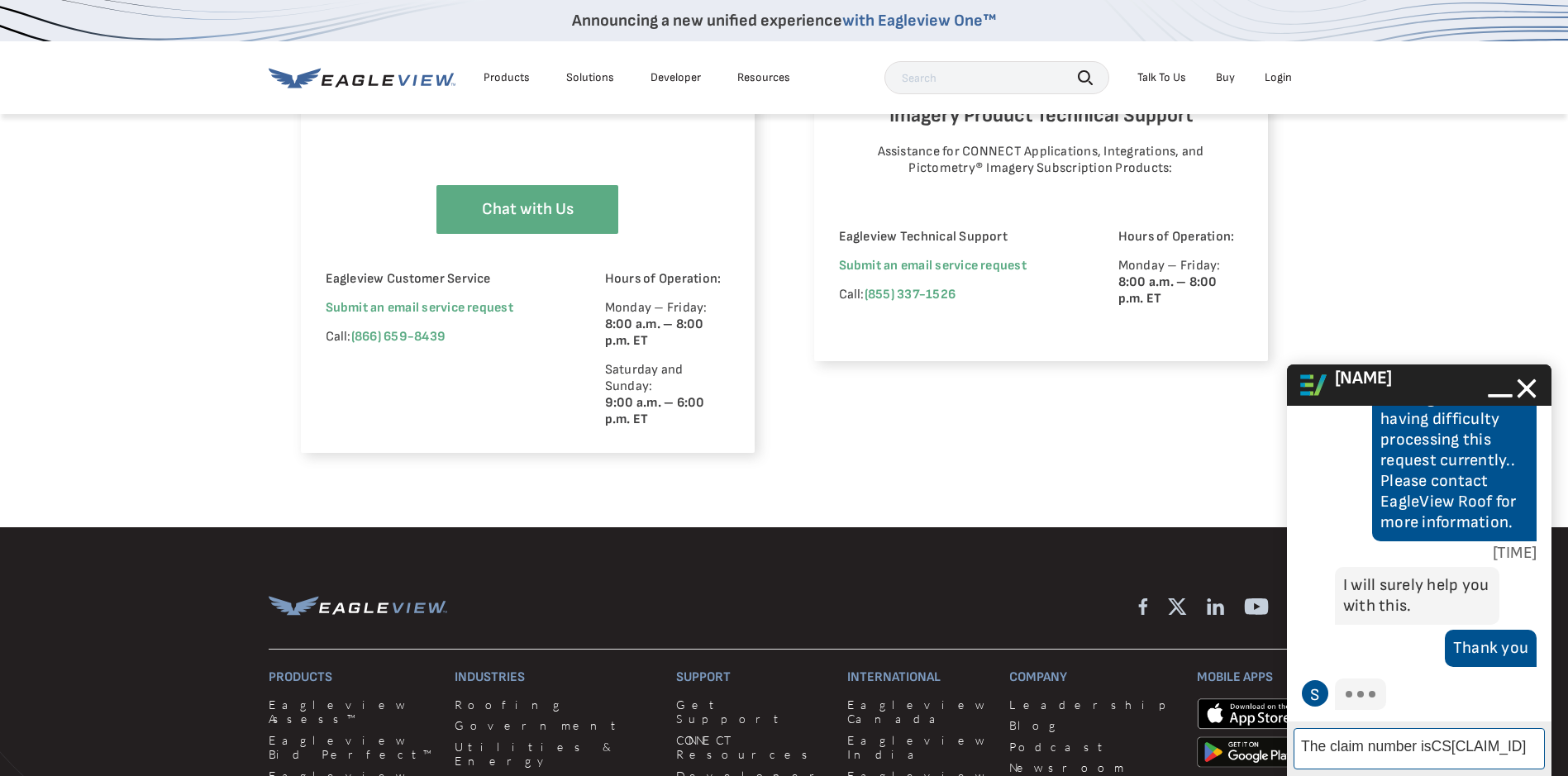 scroll, scrollTop: 988, scrollLeft: 0, axis: vertical 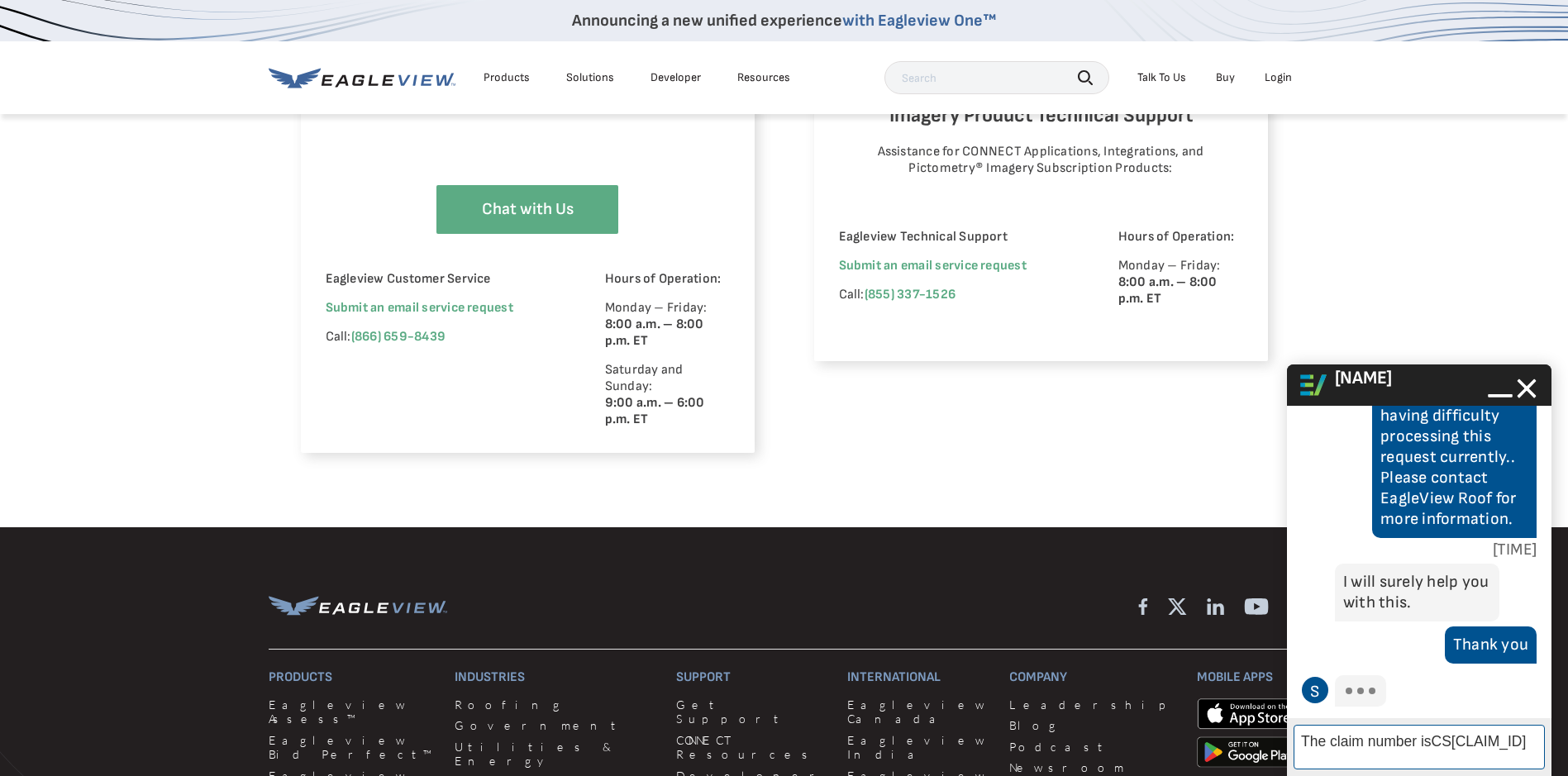 click on "The claim number isCS[CLAIM_ID]" at bounding box center [1419, 747] 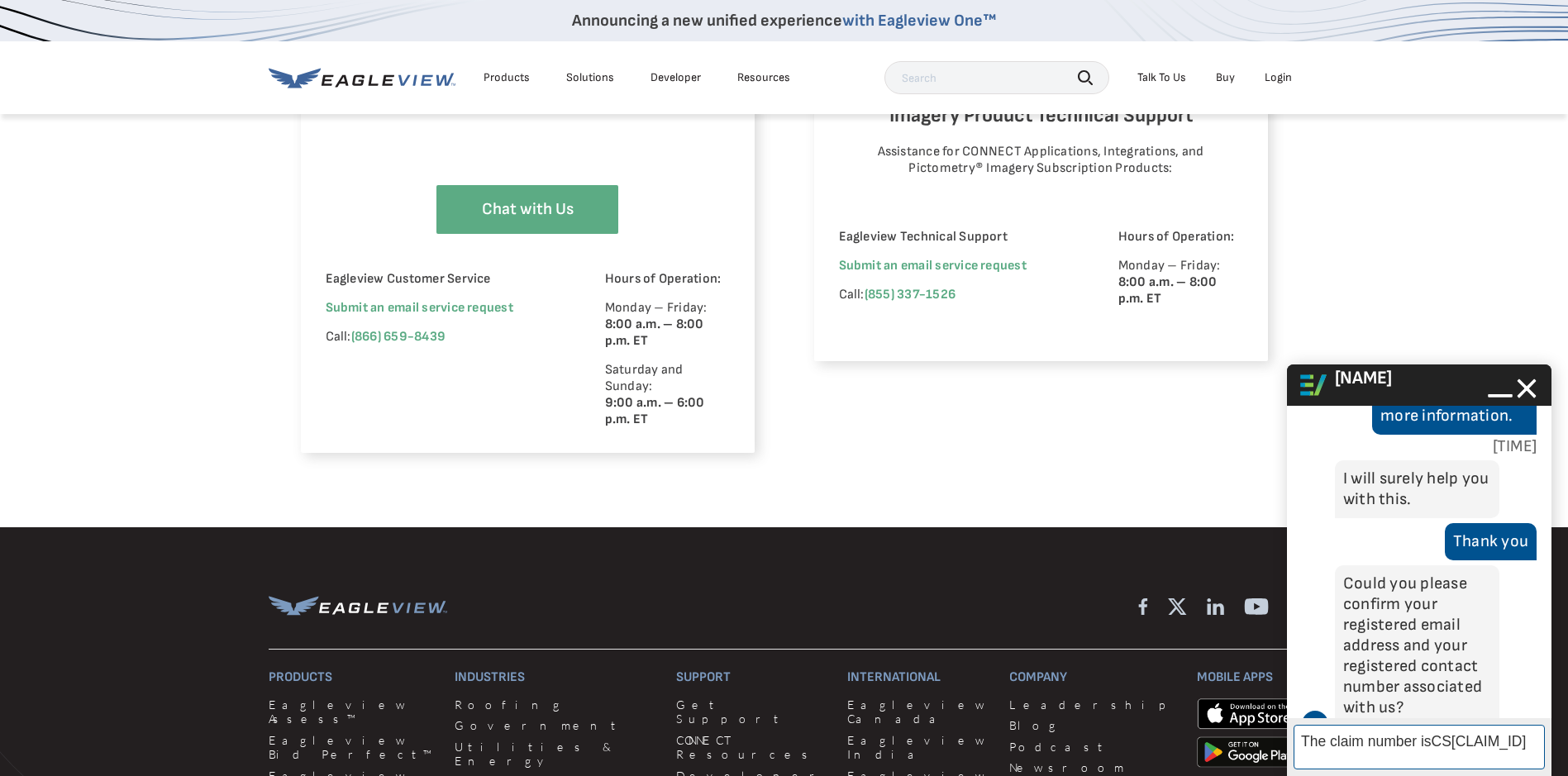 scroll, scrollTop: 1132, scrollLeft: 0, axis: vertical 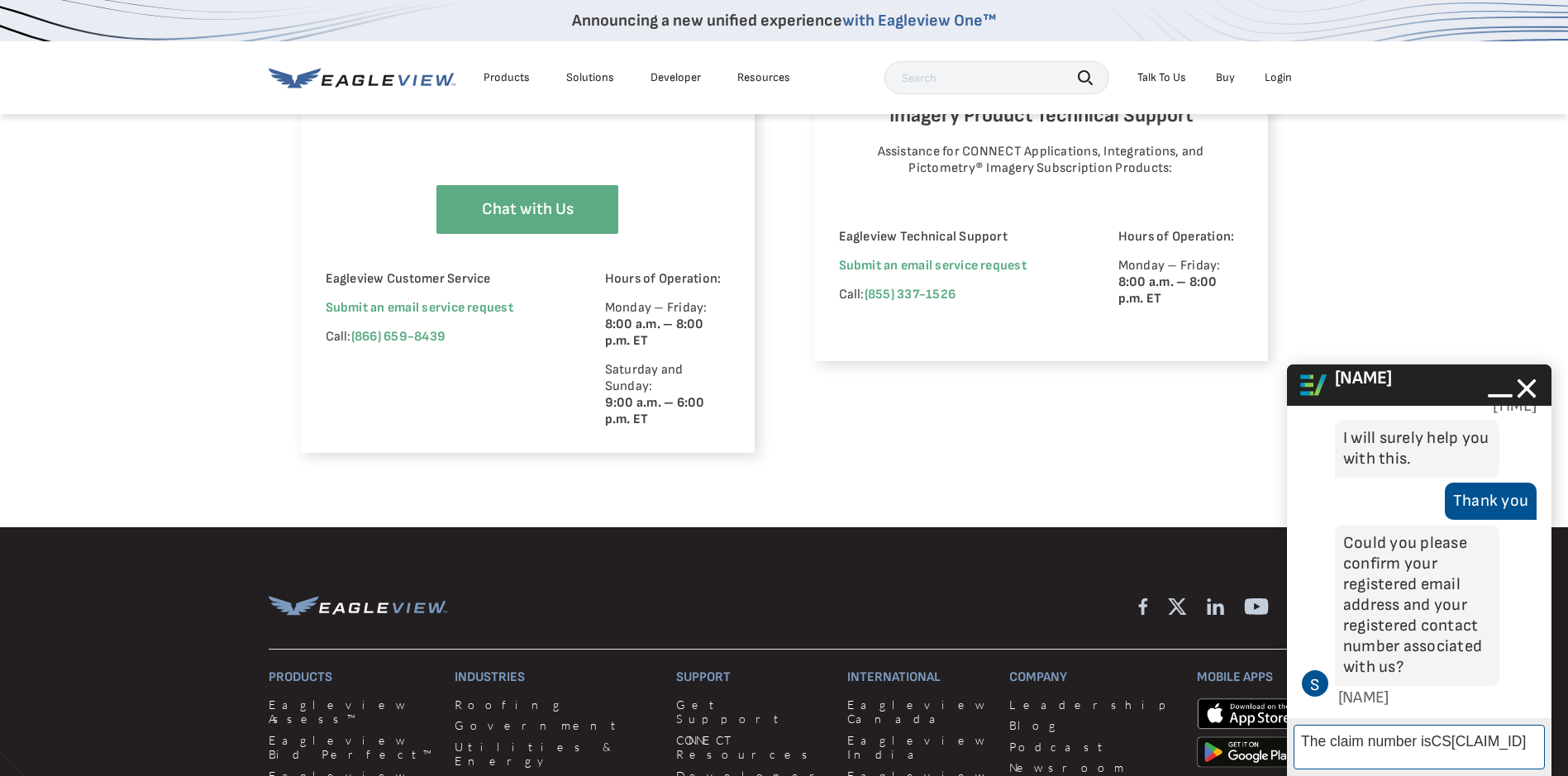 type on "The claim number is [CLAIM_NUMBER]" 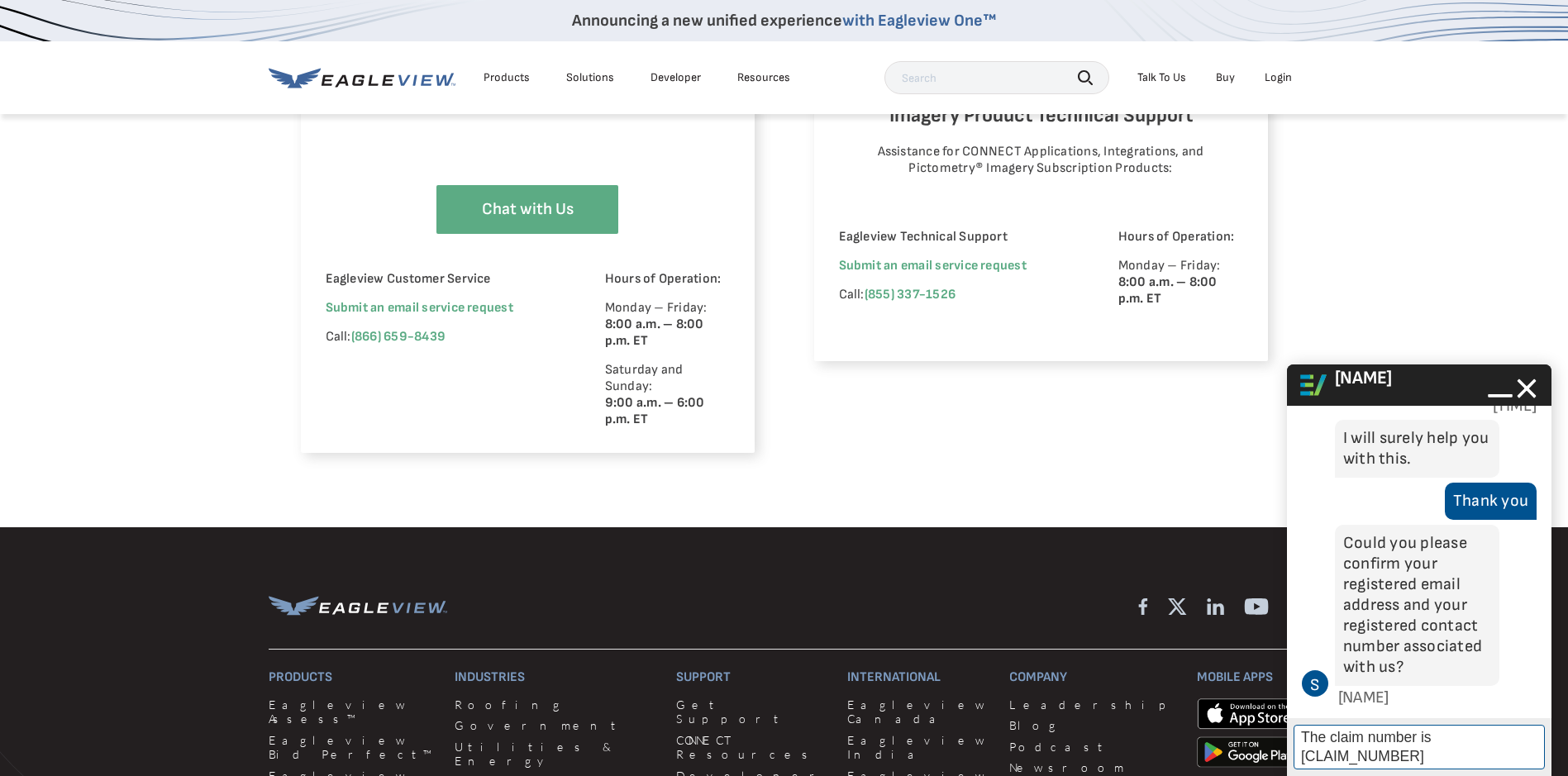 click on "The claim number is [CLAIM_NUMBER]" at bounding box center (1419, 747) 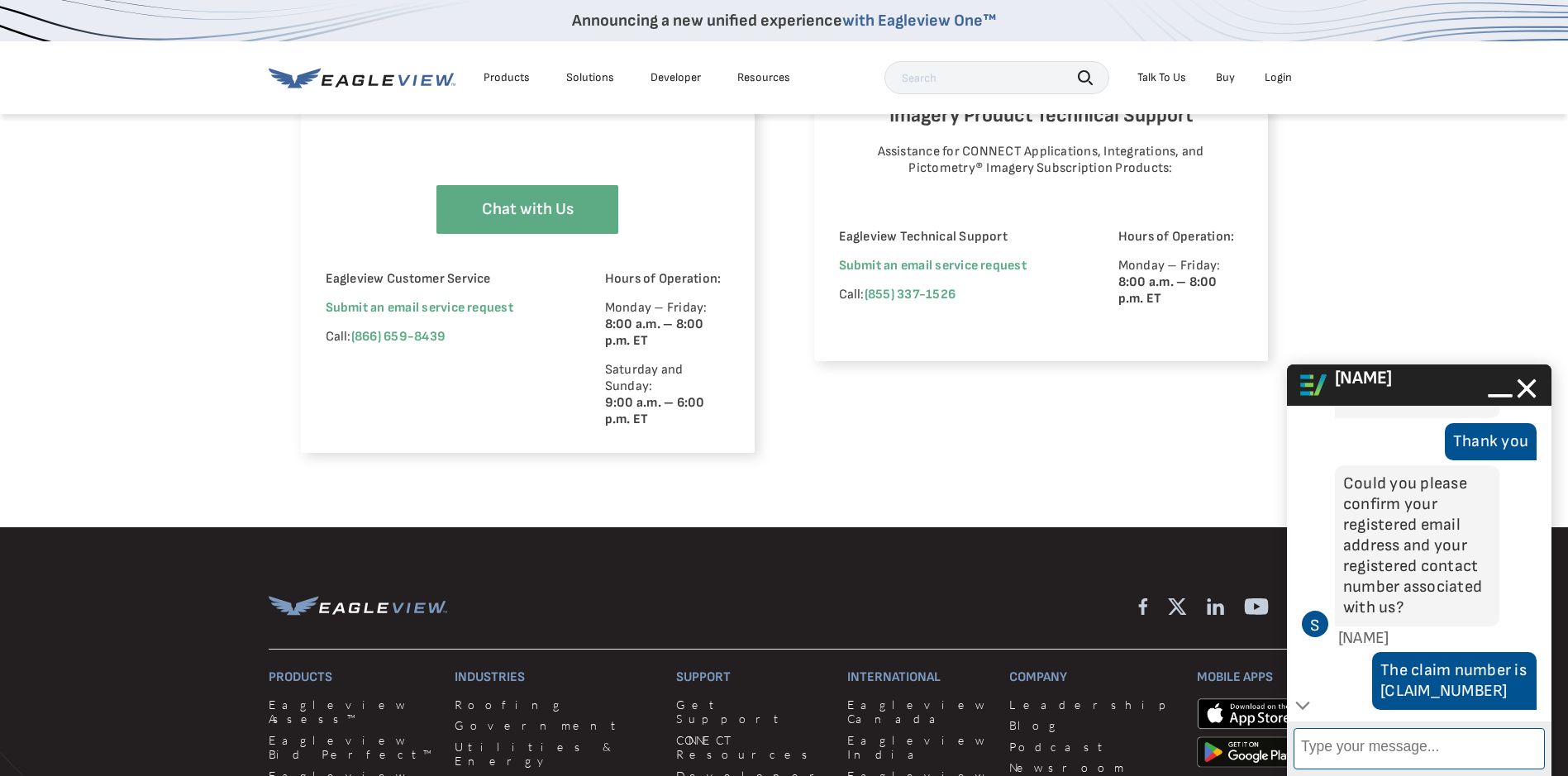 scroll, scrollTop: 1212, scrollLeft: 0, axis: vertical 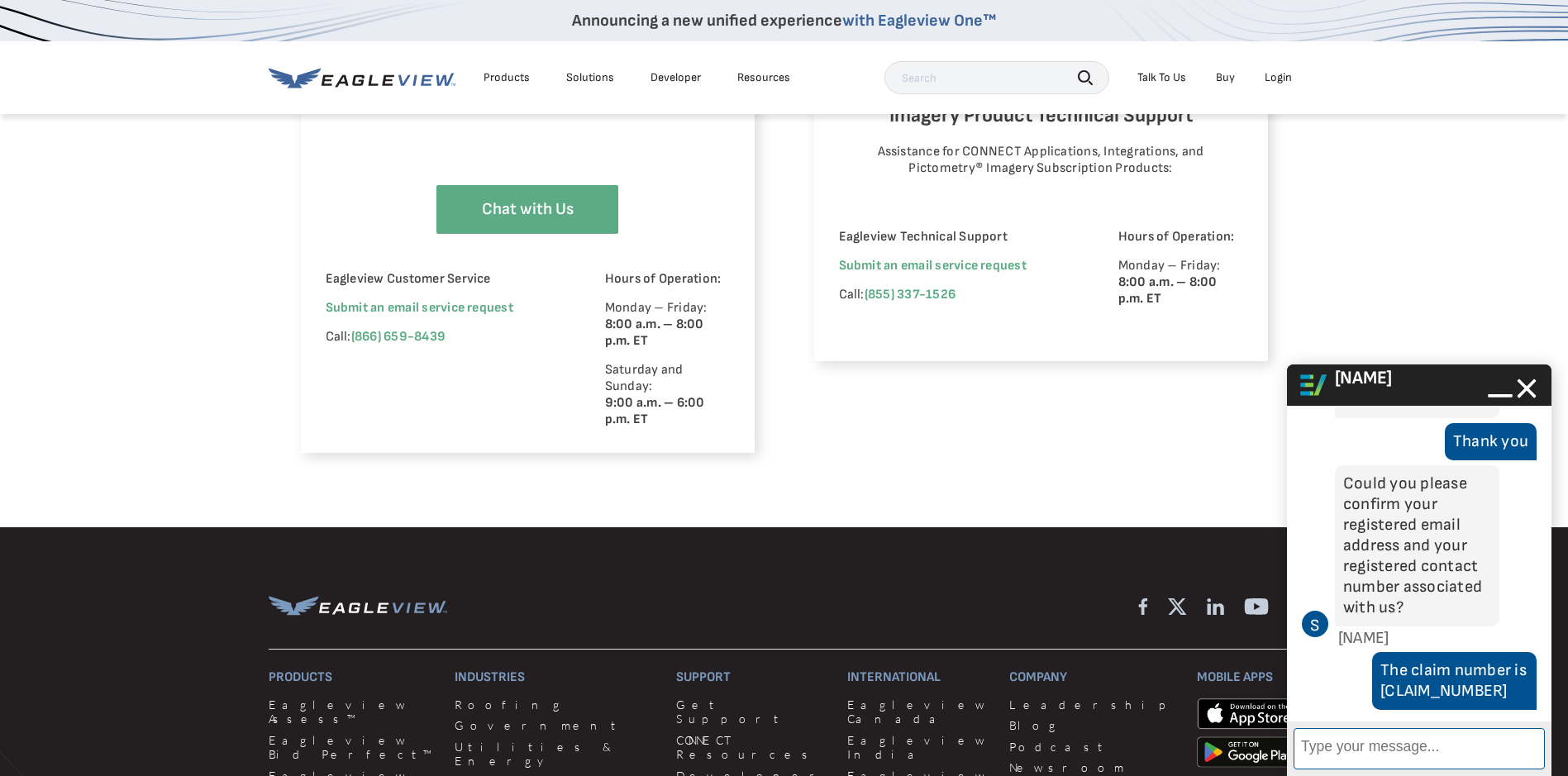 click on "Enter Message" at bounding box center (1419, 749) 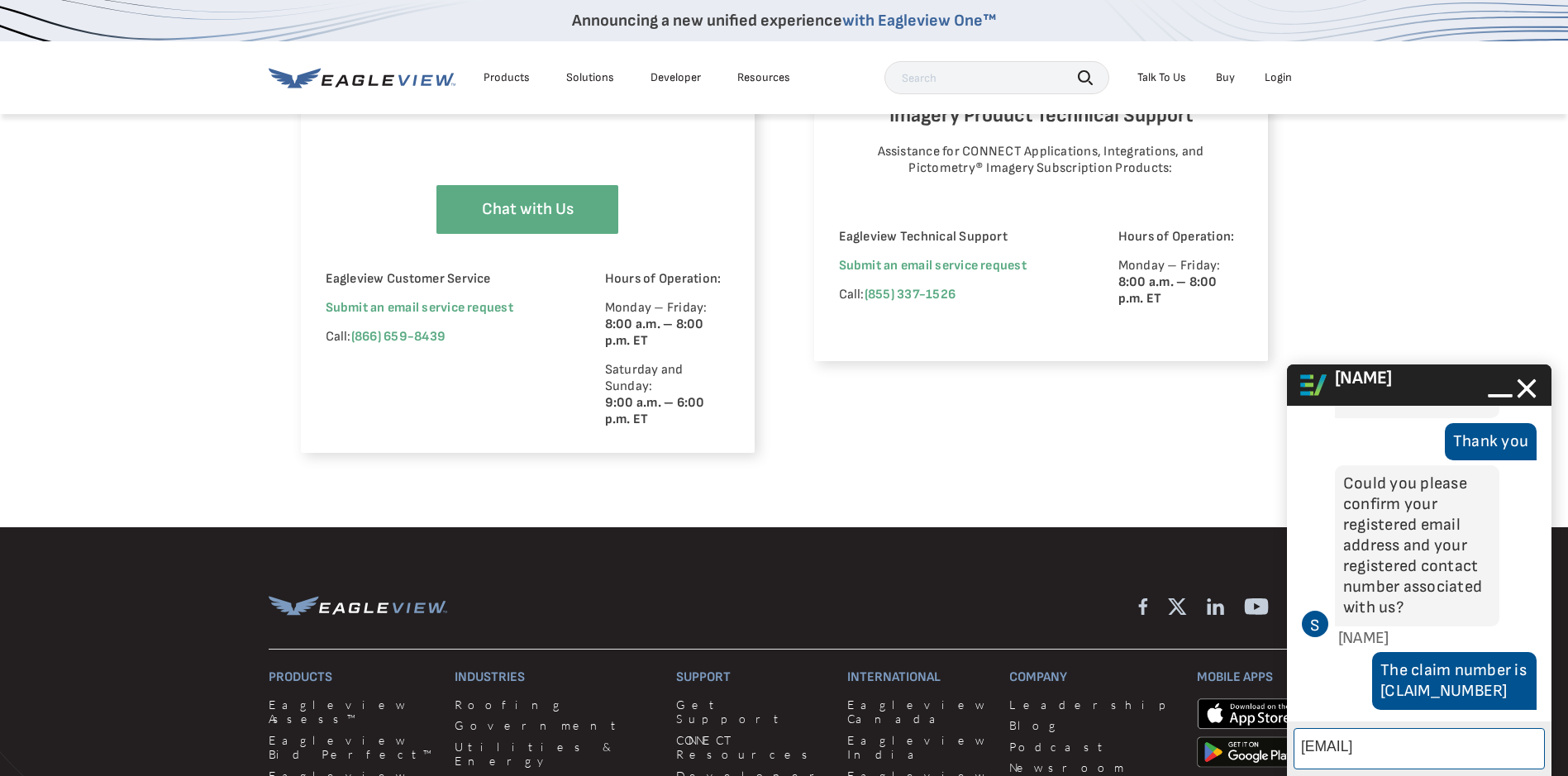 type on "[EMAIL]" 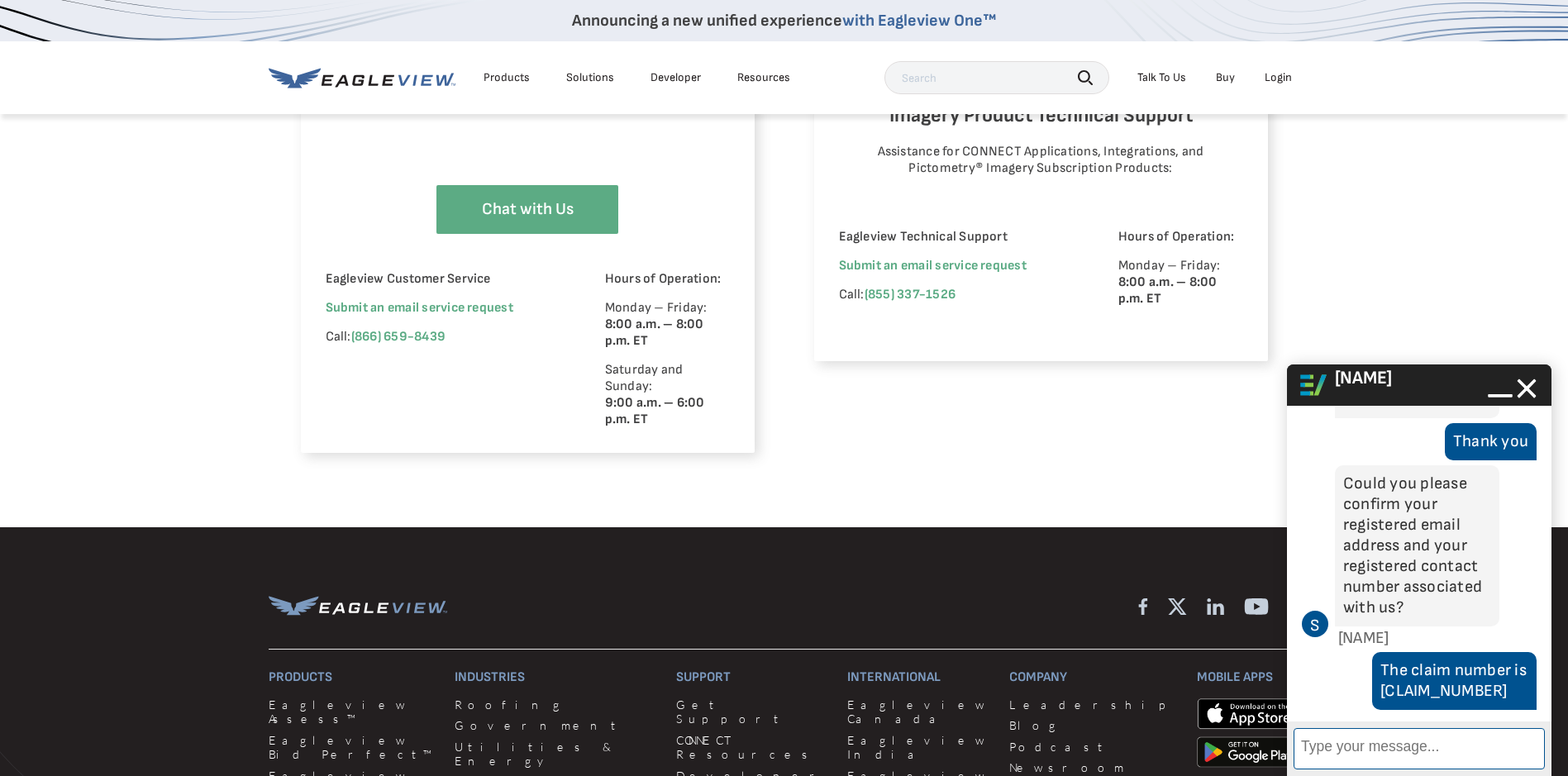 scroll, scrollTop: 1275, scrollLeft: 0, axis: vertical 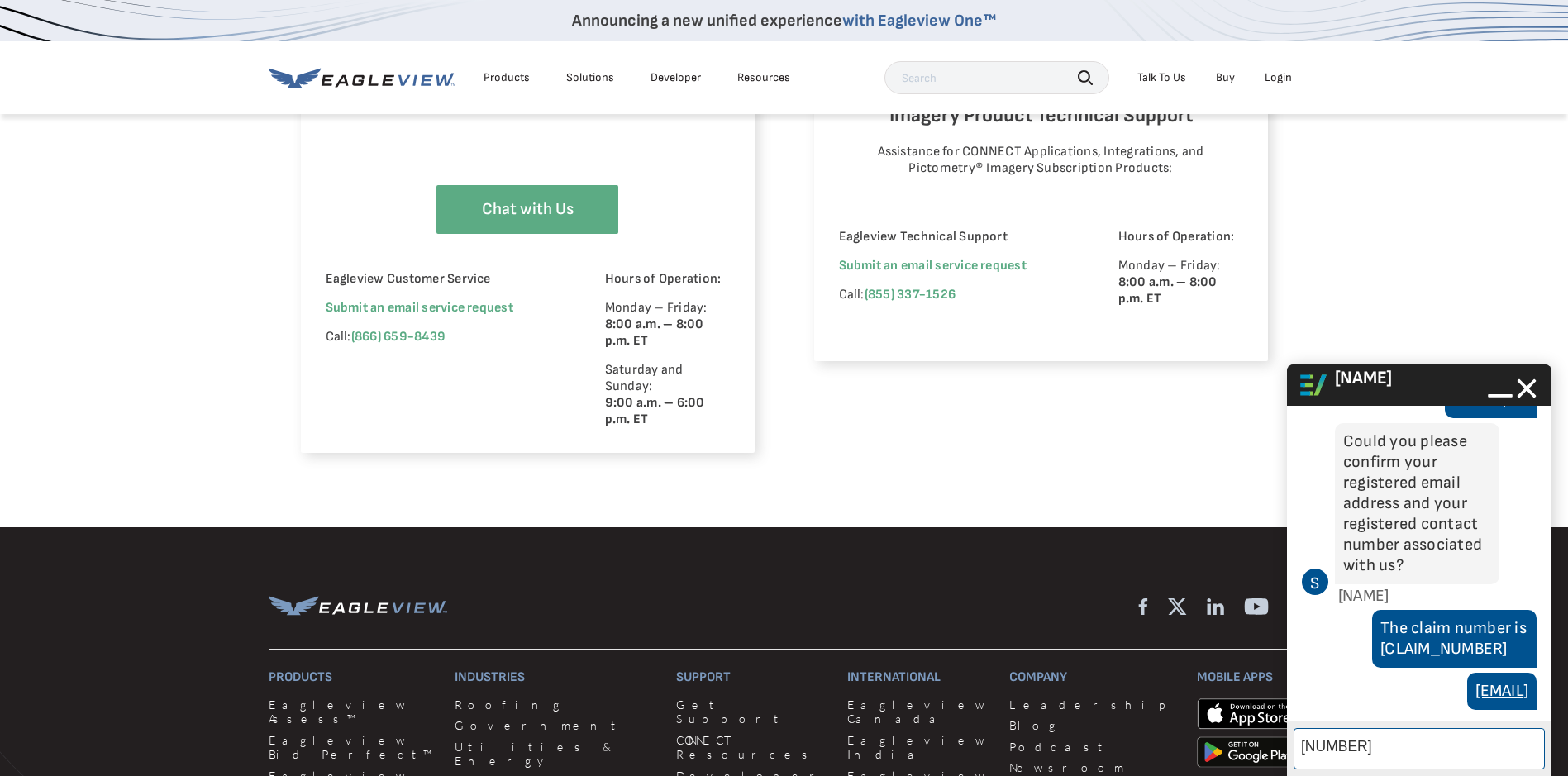 type on "4435614566" 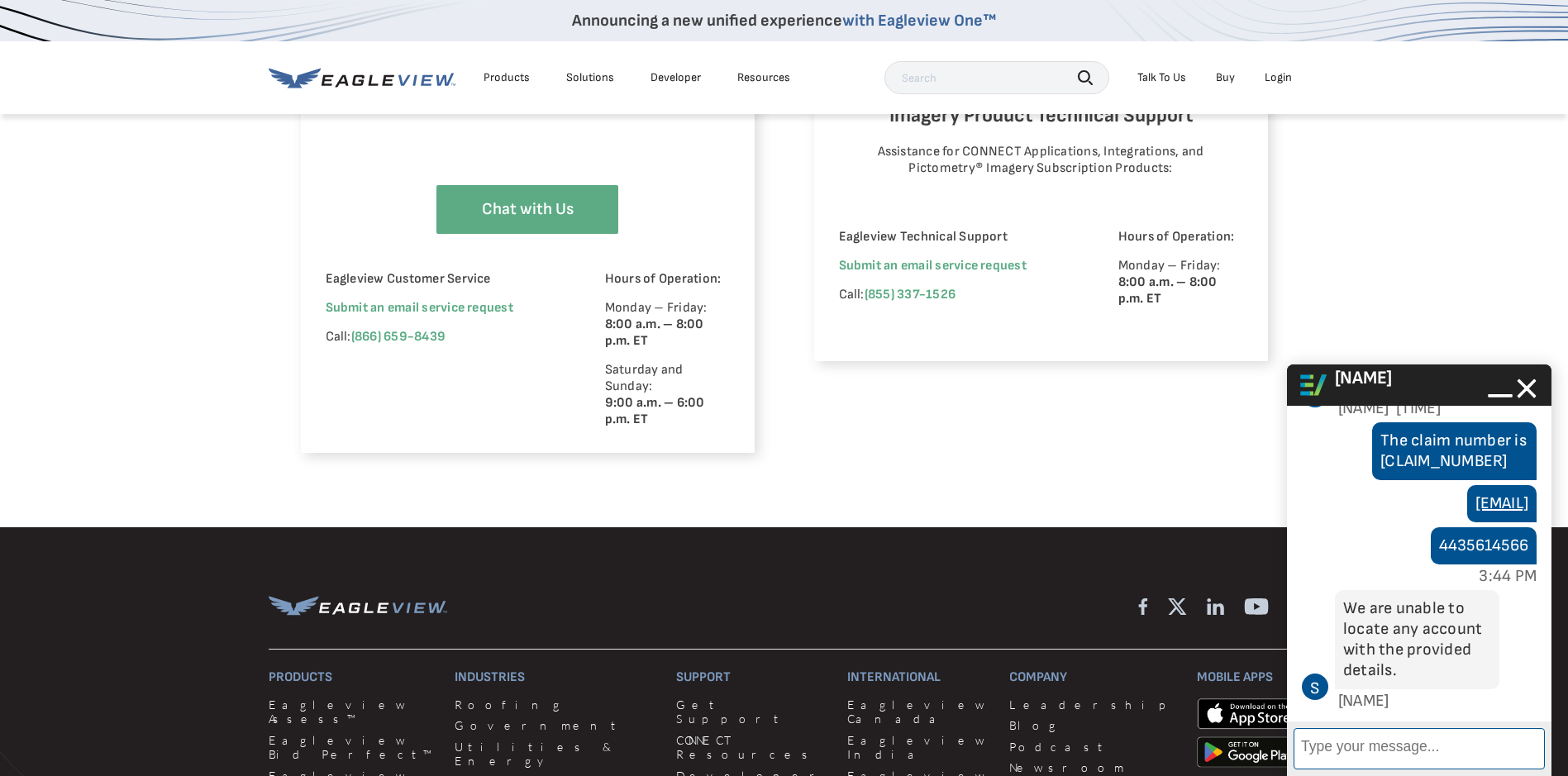 scroll, scrollTop: 1485, scrollLeft: 0, axis: vertical 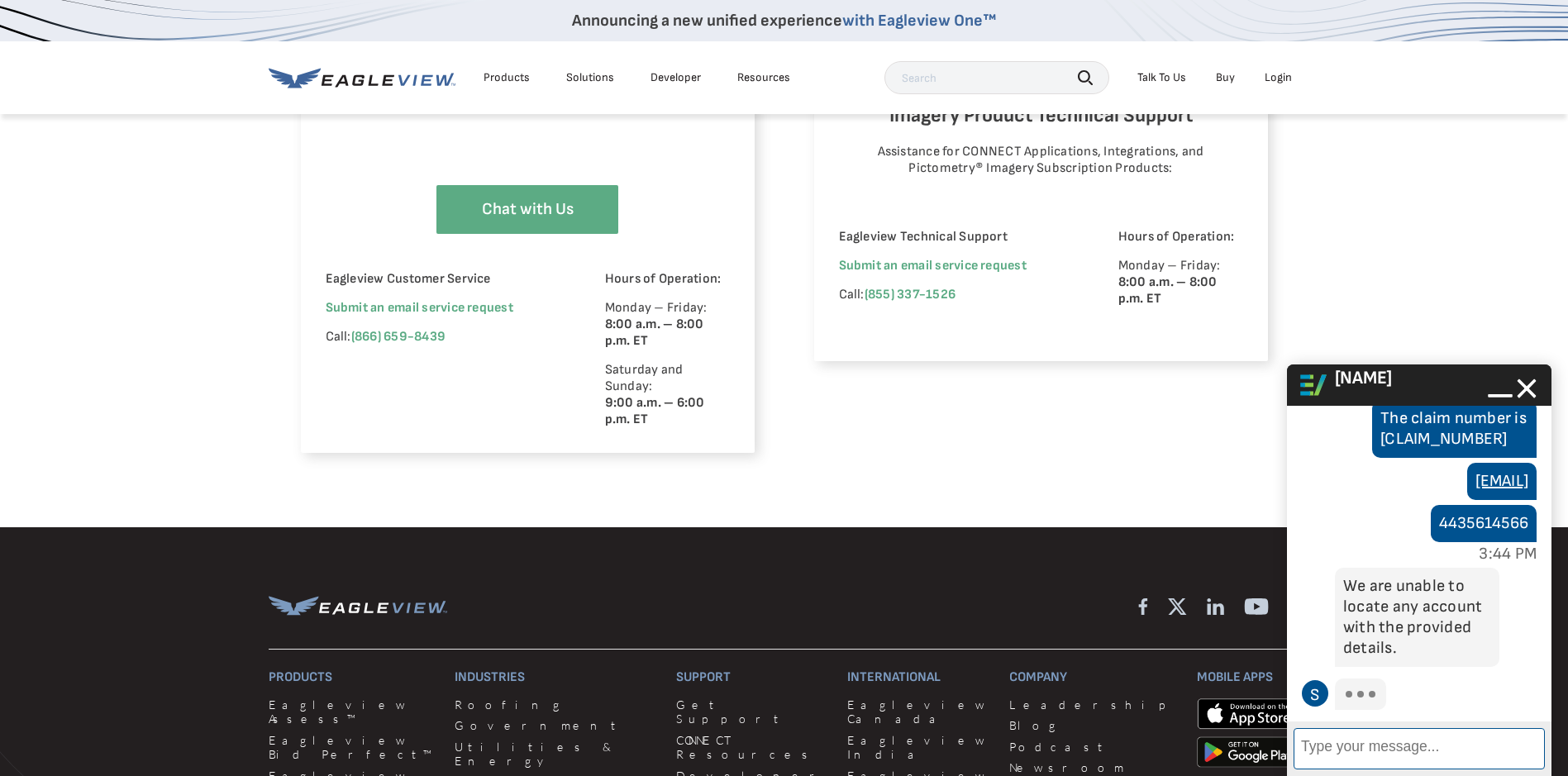 click on "Enter Message" at bounding box center (1419, 749) 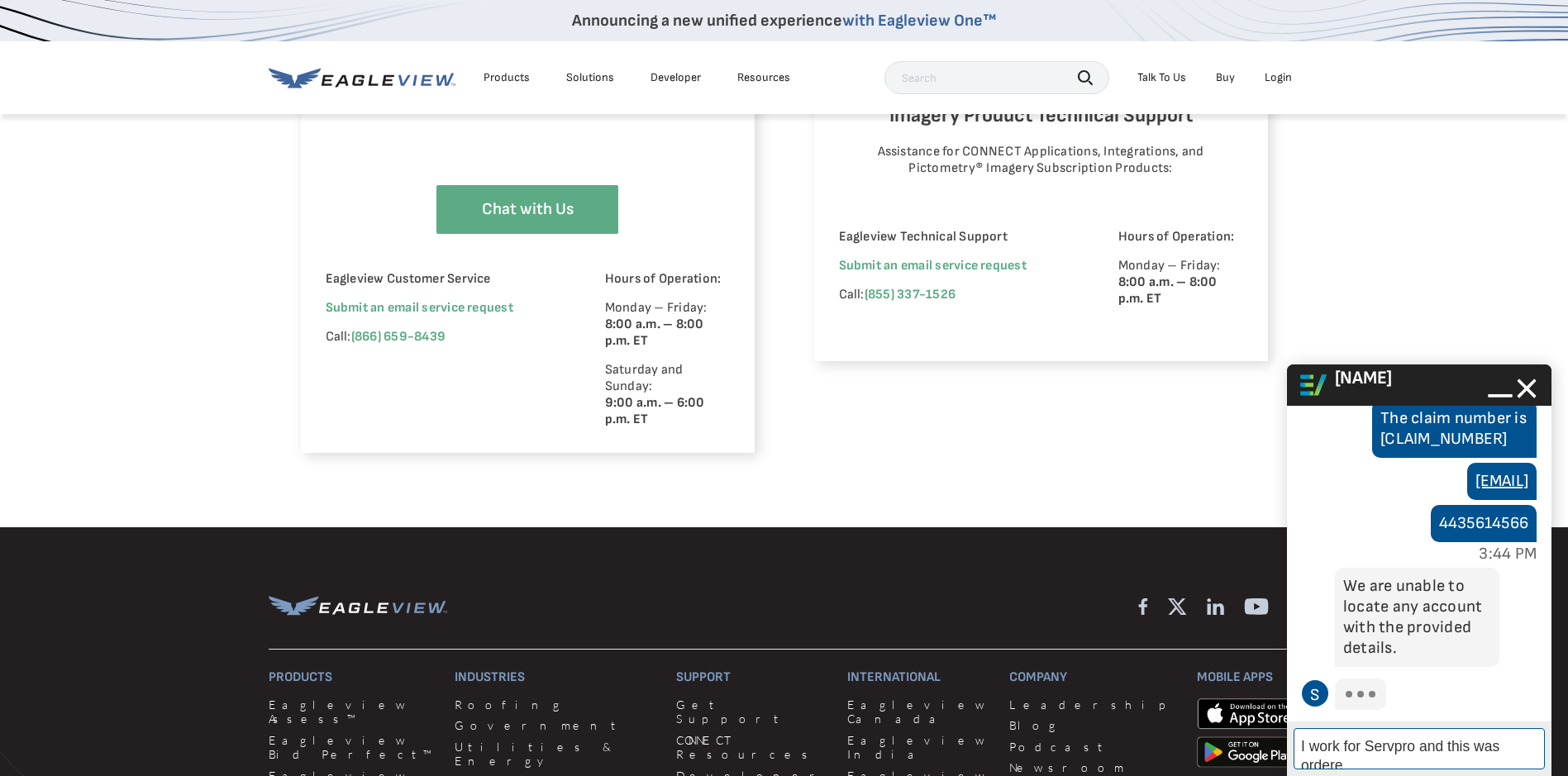 scroll, scrollTop: 1488, scrollLeft: 0, axis: vertical 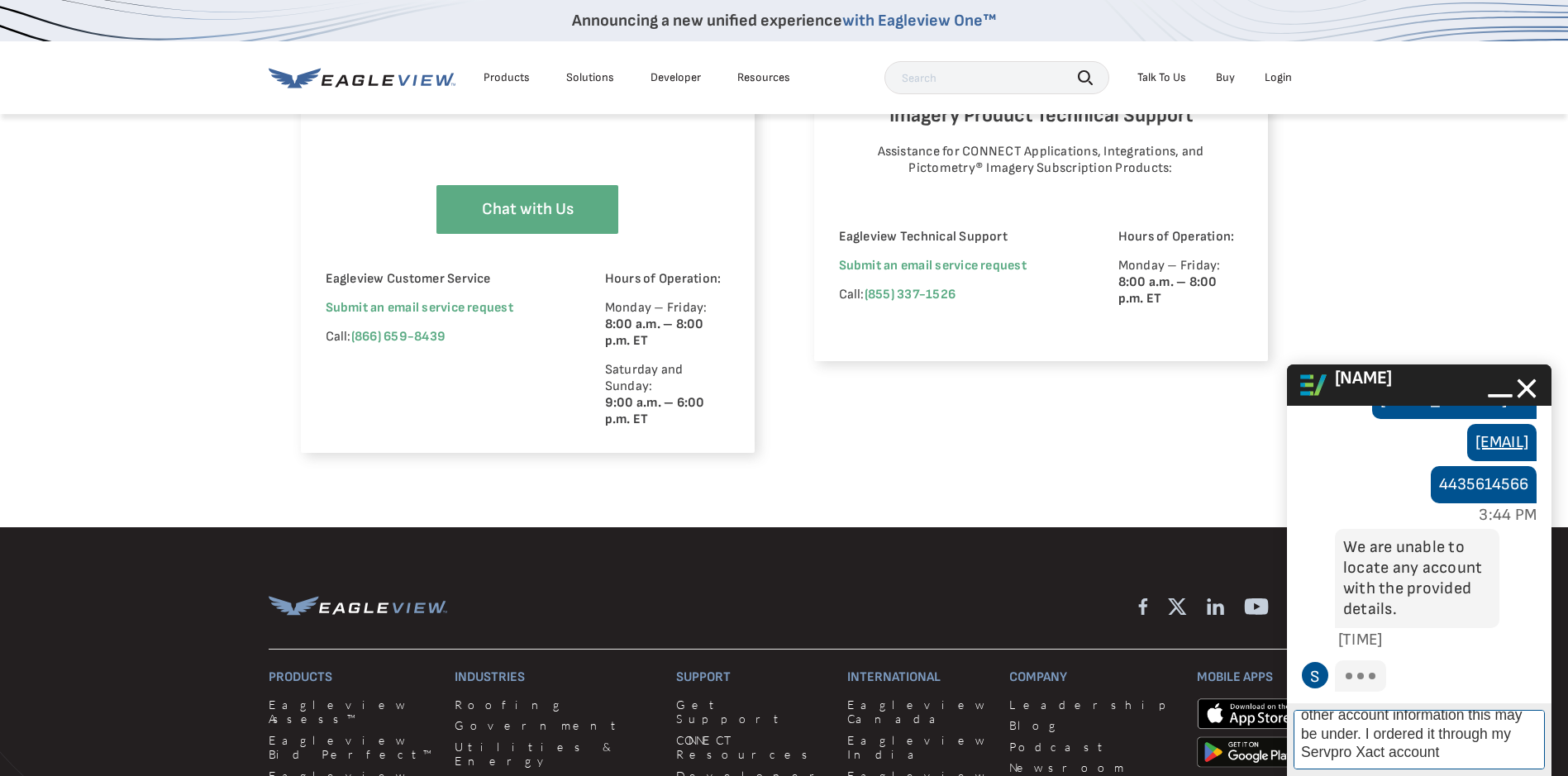 type on "I work for Servpro. I'm not sure what other account information this may be under. I ordered it through my Servpro Xact account." 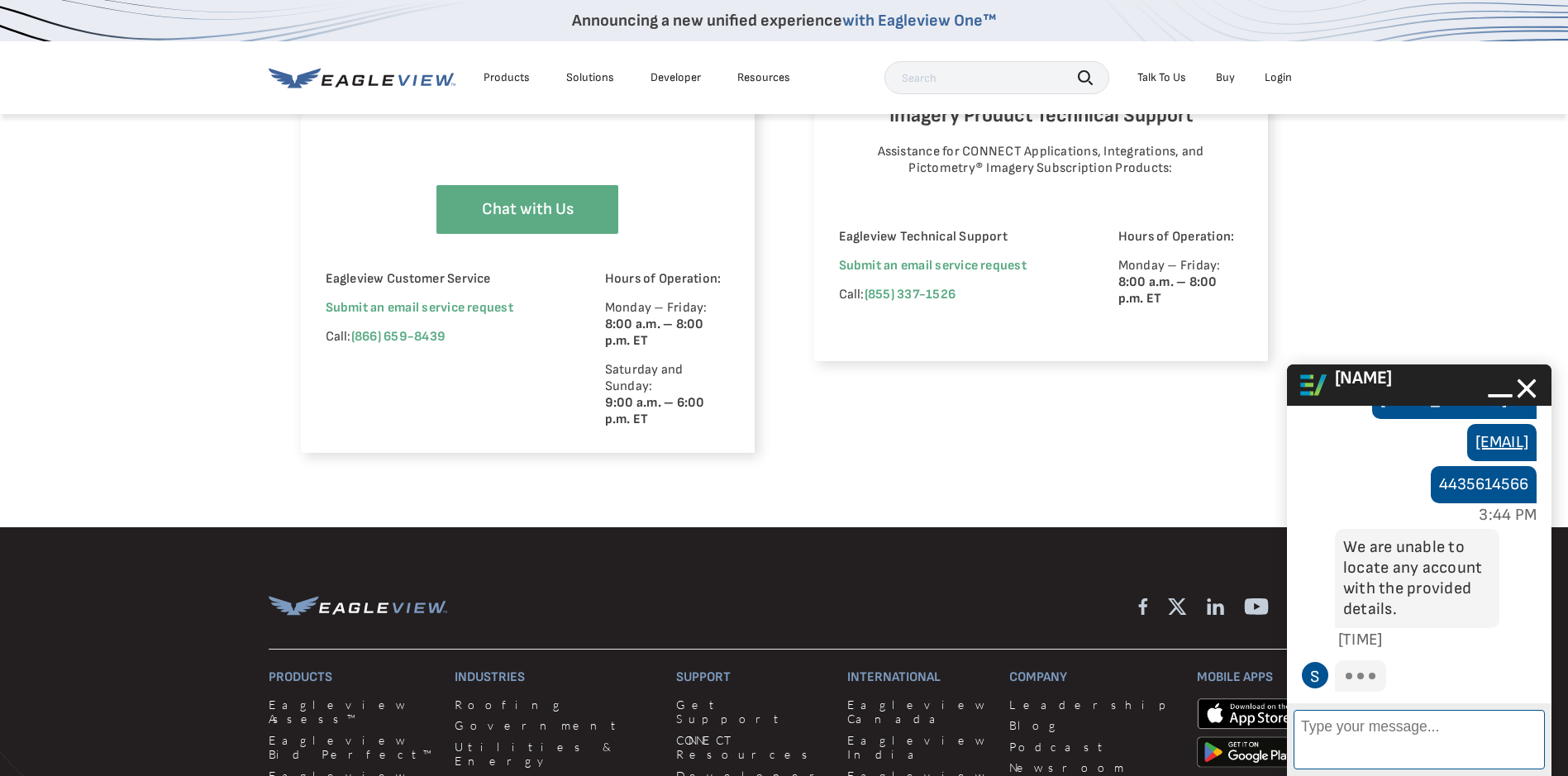 scroll, scrollTop: 4, scrollLeft: 0, axis: vertical 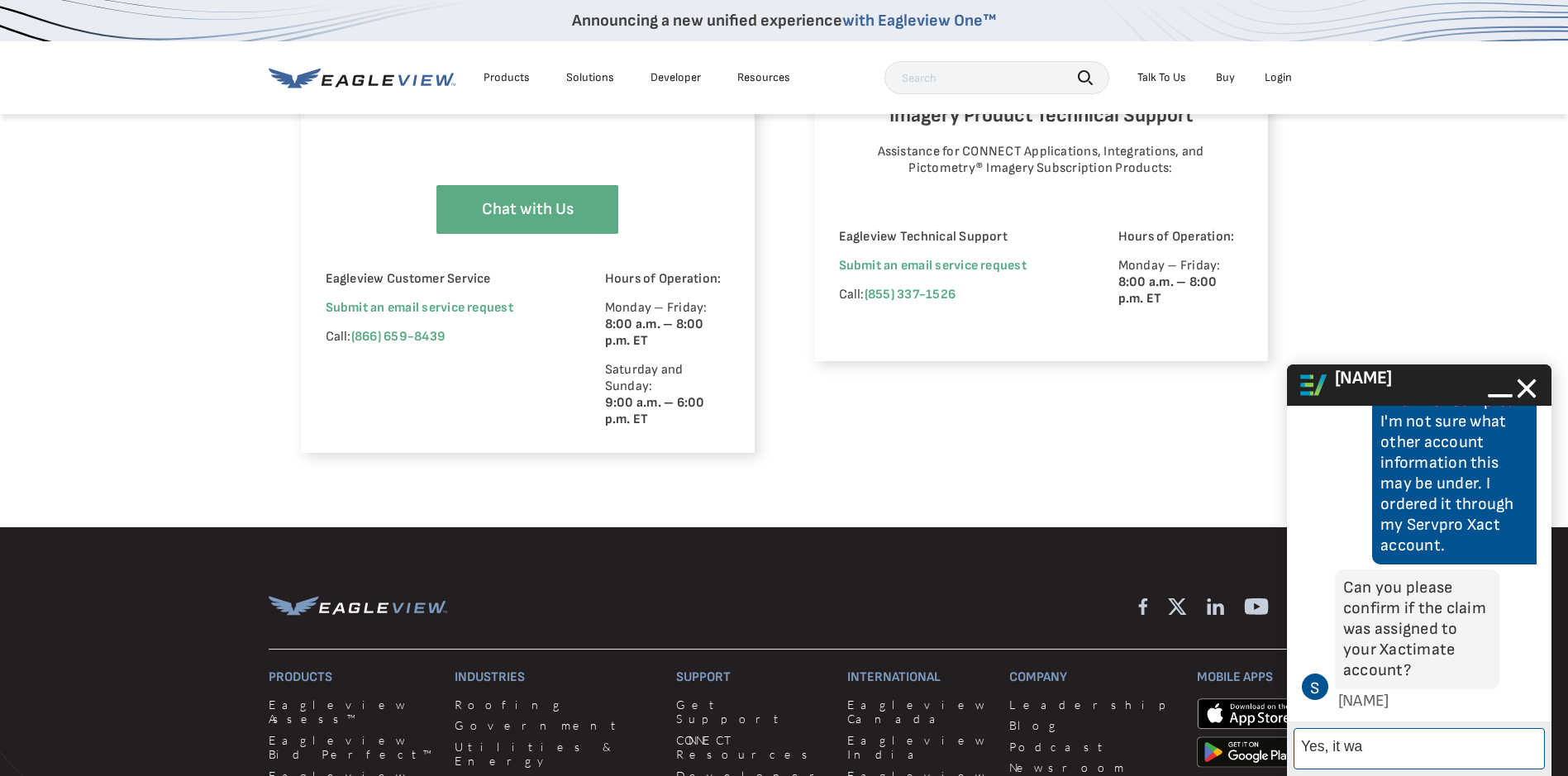 type on "Yes, it was" 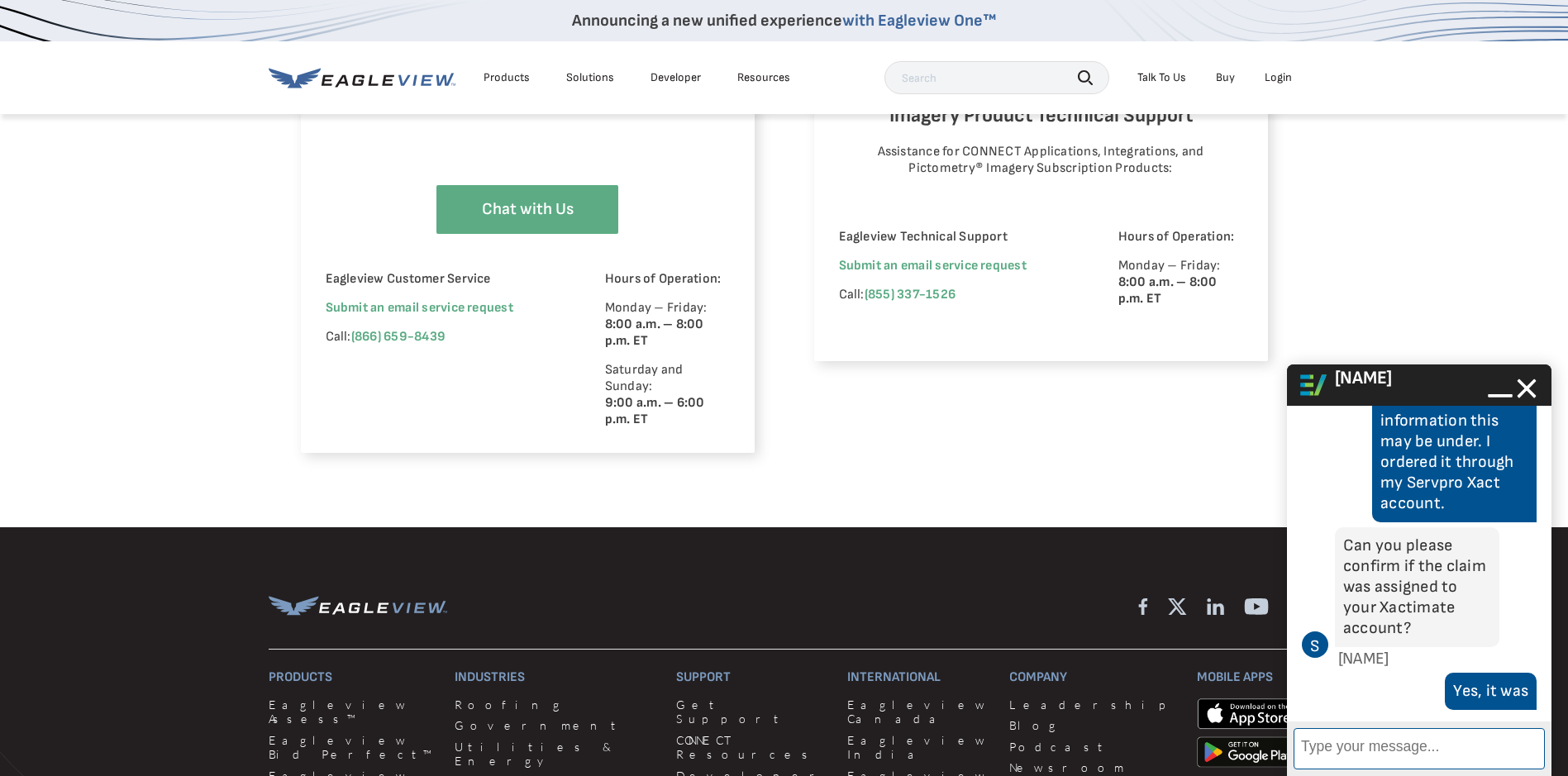 scroll, scrollTop: 1880, scrollLeft: 0, axis: vertical 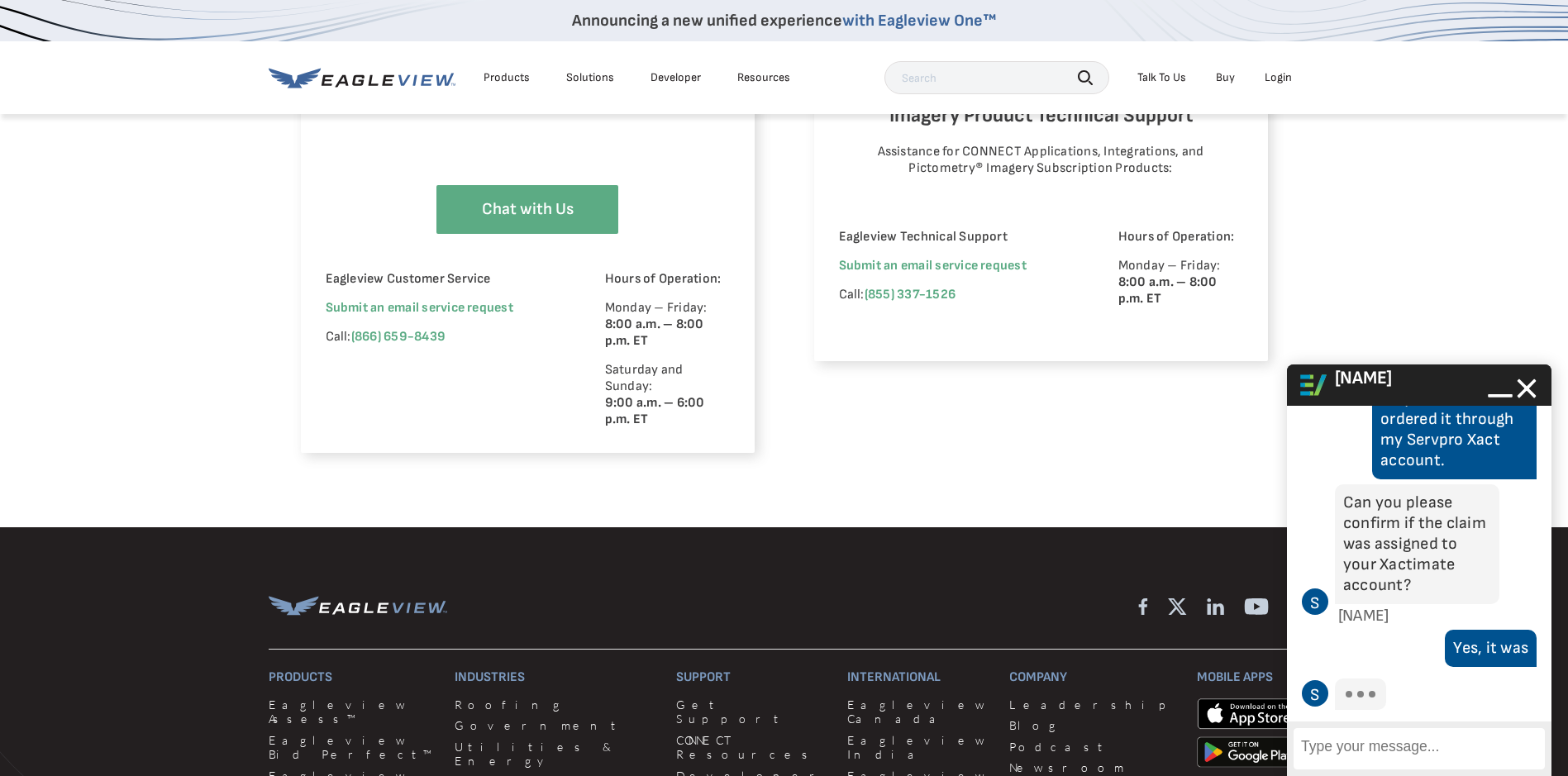click on "Enter Message" at bounding box center [1419, 749] 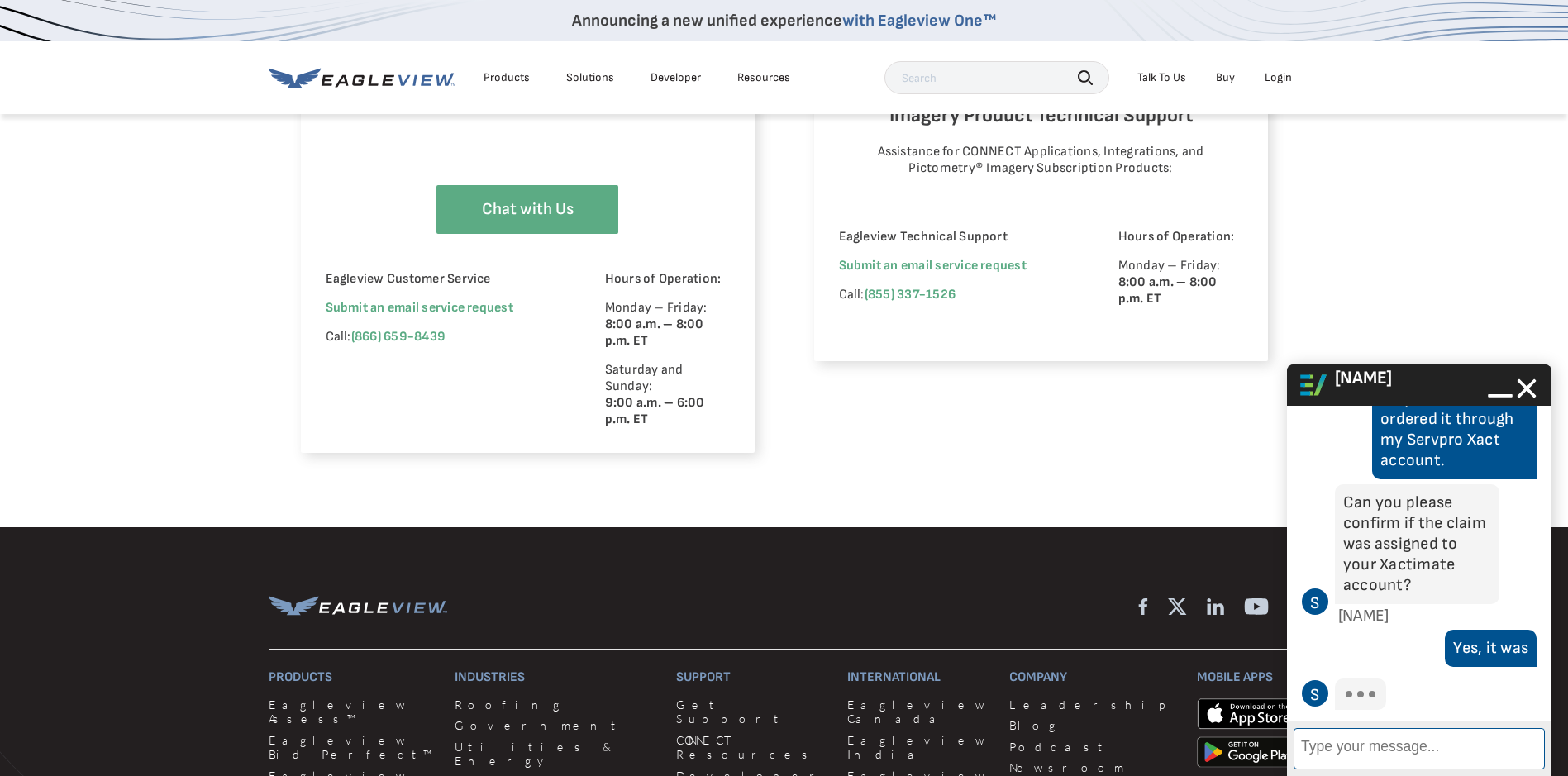 paste on "[EMAIL_DOMAIN_REMOVED]" 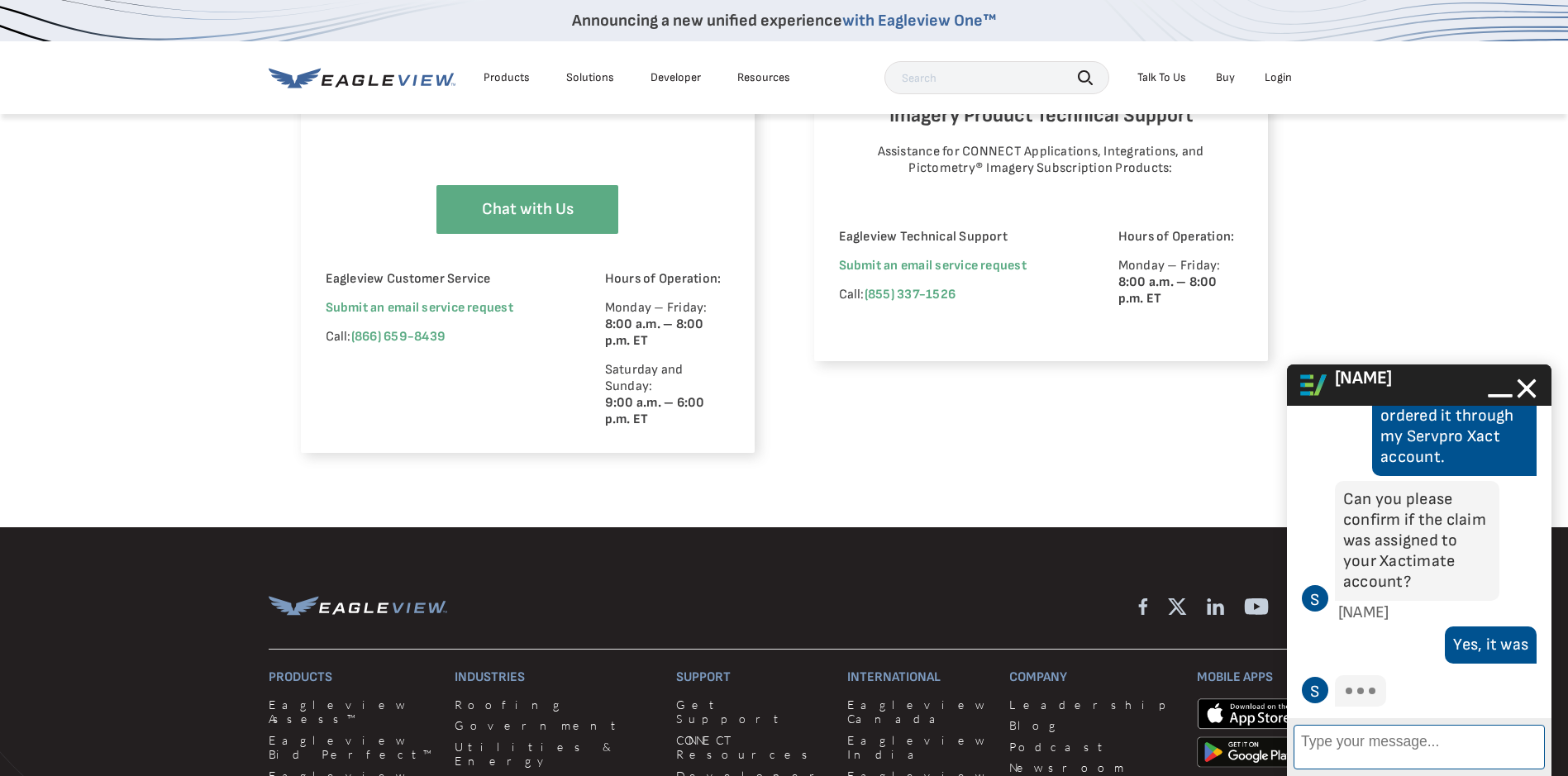 scroll, scrollTop: 1964, scrollLeft: 0, axis: vertical 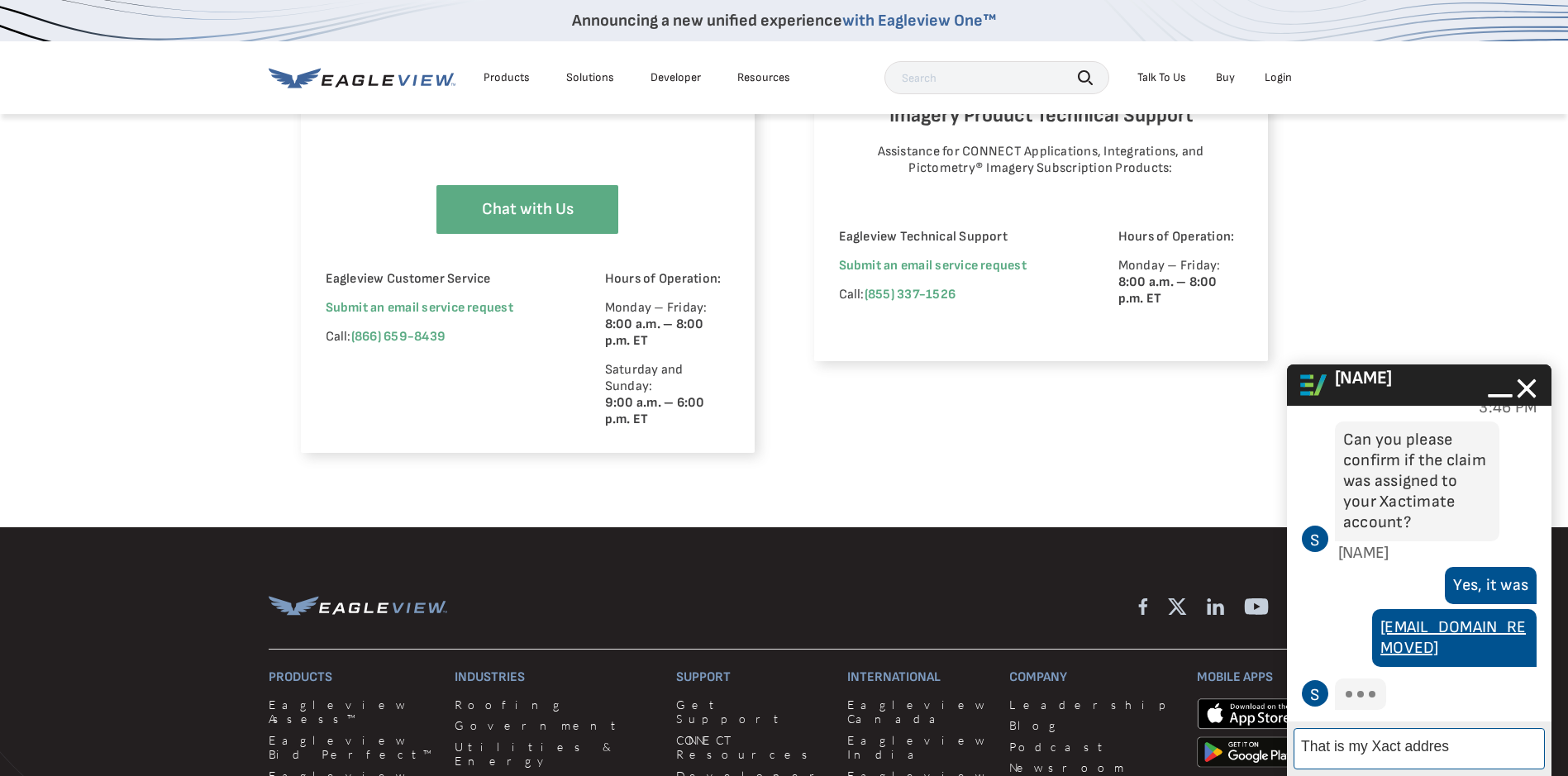 type on "That is my Xact address" 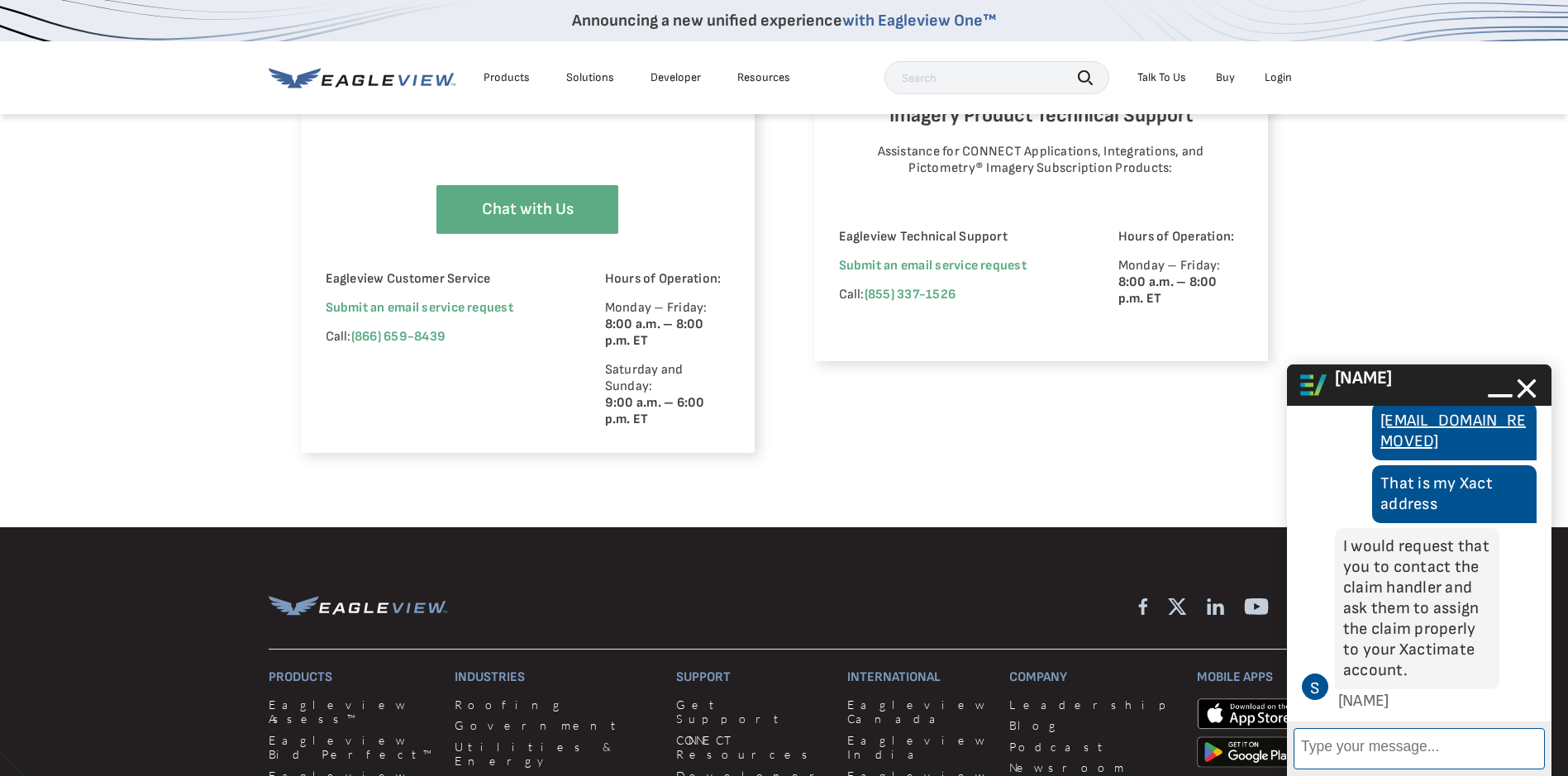 scroll, scrollTop: 2234, scrollLeft: 0, axis: vertical 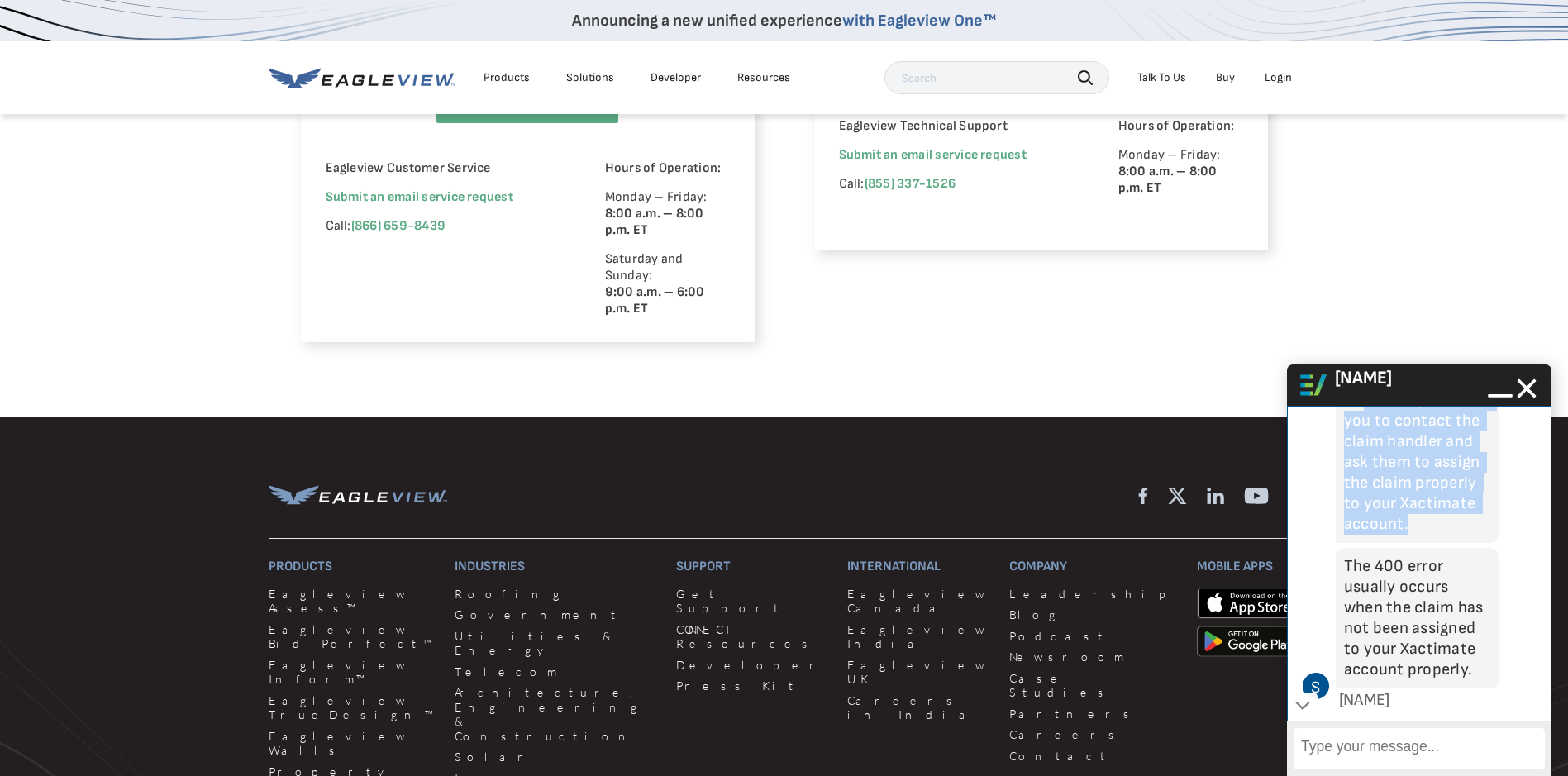 drag, startPoint x: 1328, startPoint y: 479, endPoint x: 1366, endPoint y: 491, distance: 39.84972 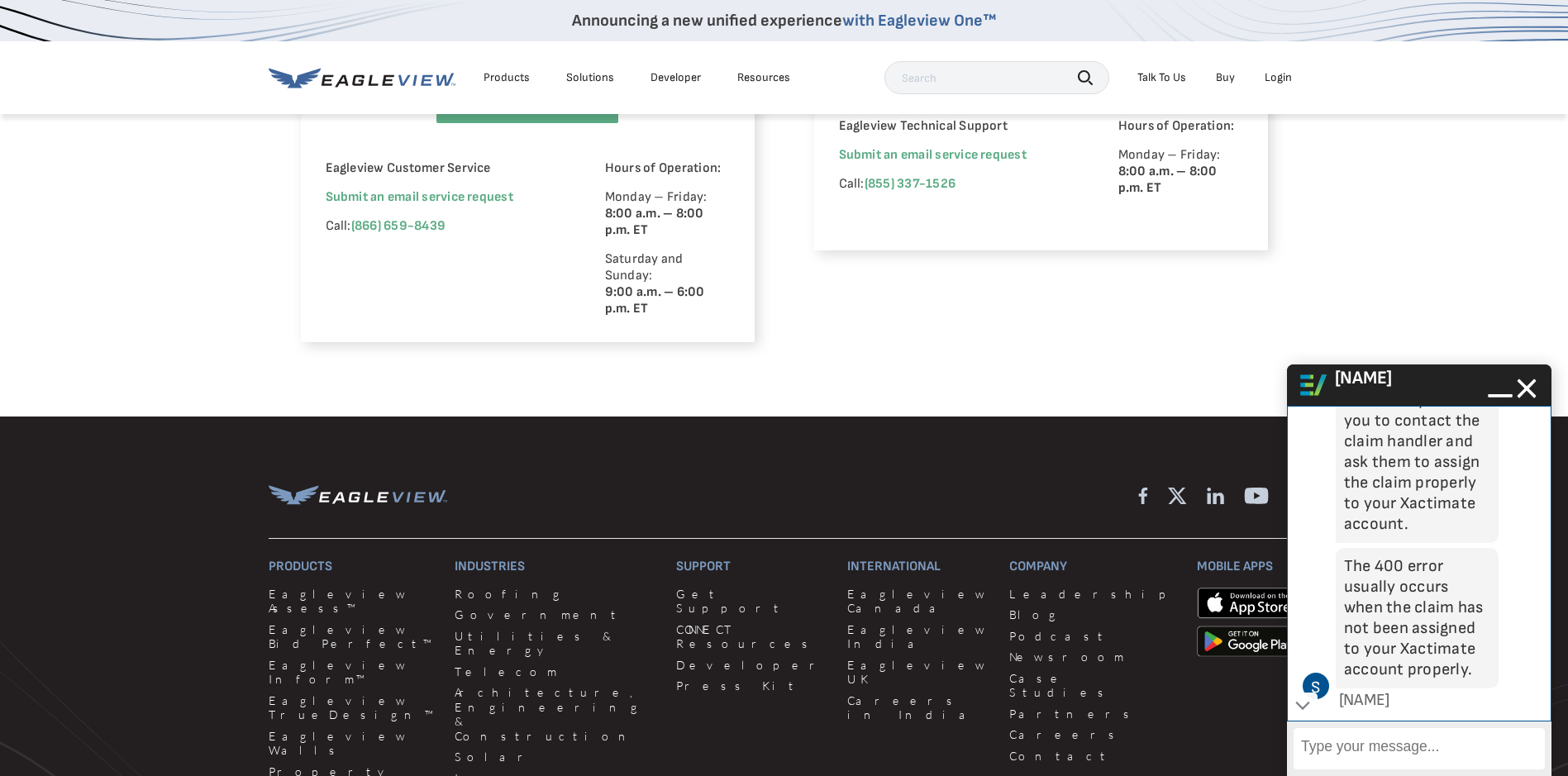 drag, startPoint x: 1366, startPoint y: 491, endPoint x: 1346, endPoint y: 483, distance: 21.540659 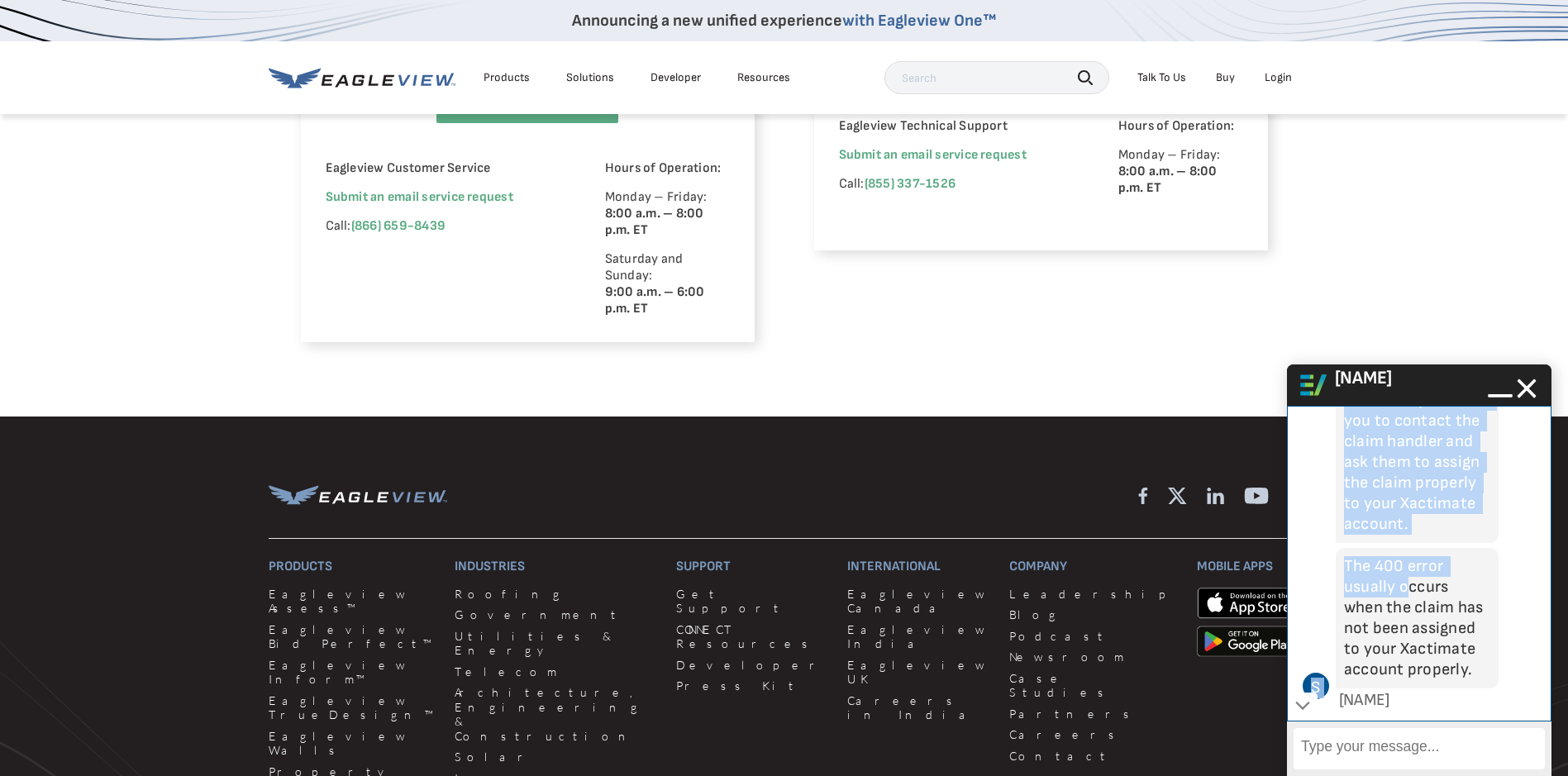 scroll, scrollTop: 2441, scrollLeft: 0, axis: vertical 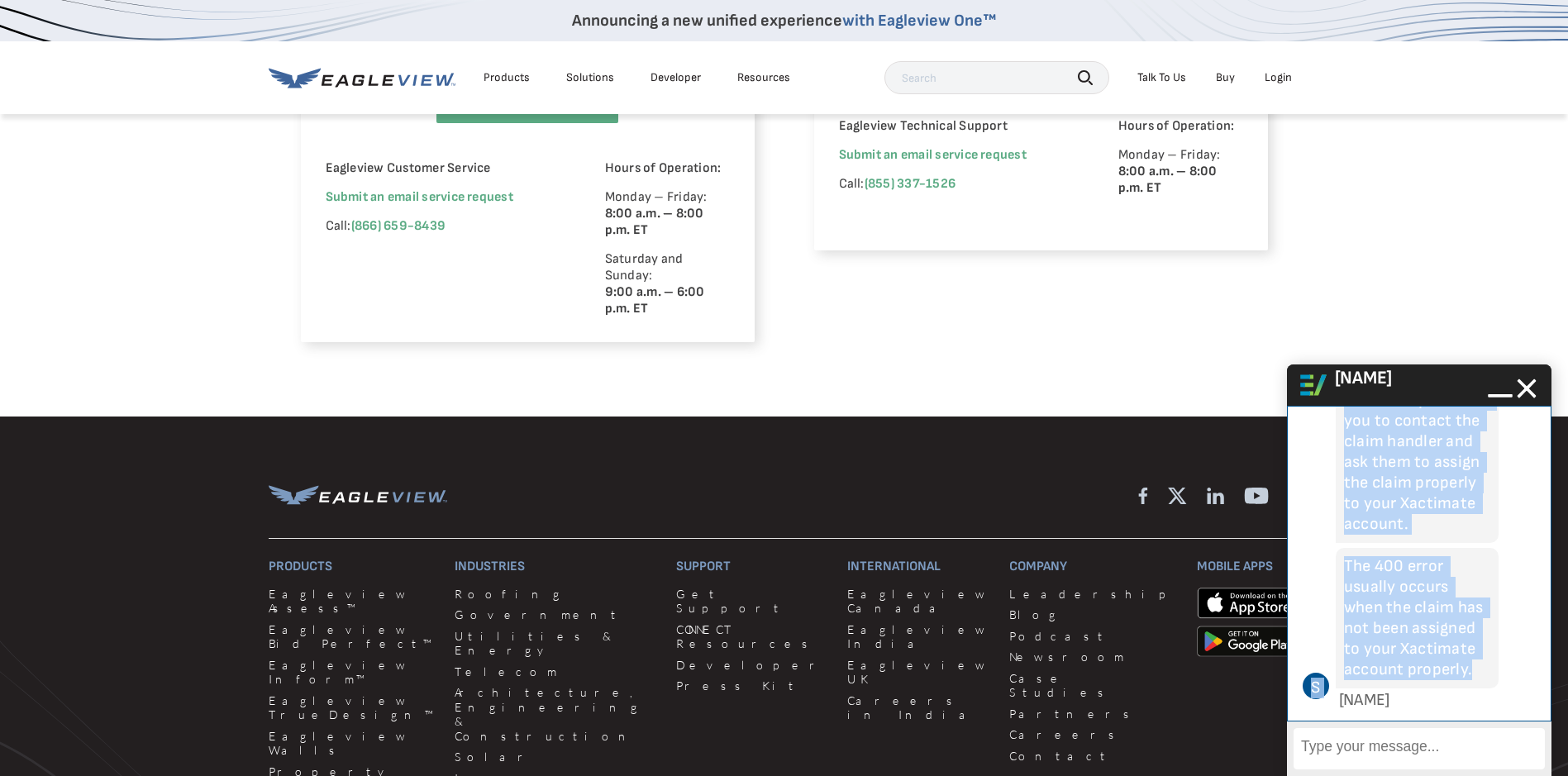 drag, startPoint x: 1345, startPoint y: 484, endPoint x: 1489, endPoint y: 671, distance: 236.01907 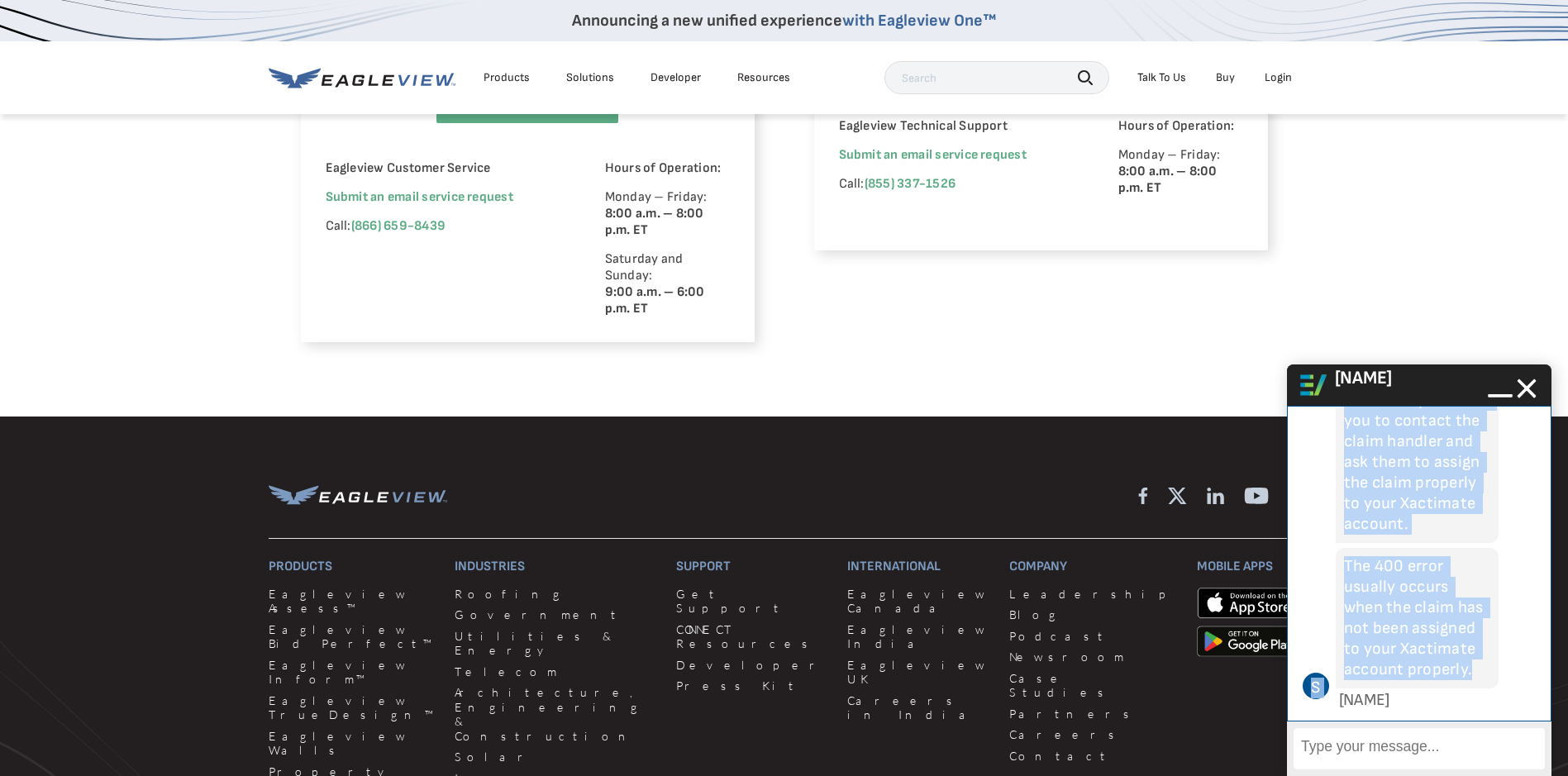 copy on "I would request that you to contact the claim handler and ask them to assign the claim properly to your Xactimate account. S The 400 error usually occurs when the claim has not been assigned to your Xactimate account properly." 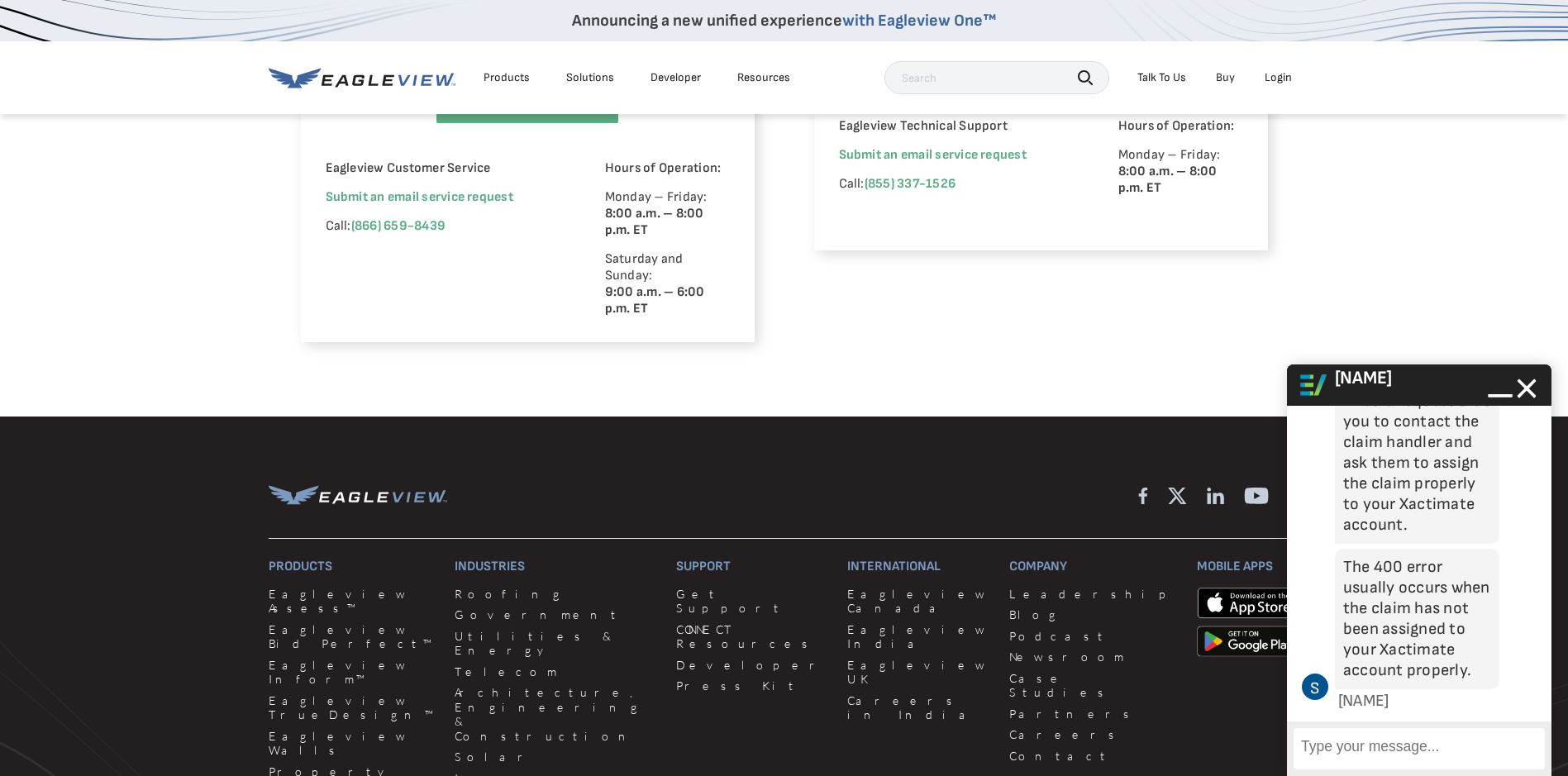 scroll, scrollTop: 2398, scrollLeft: 0, axis: vertical 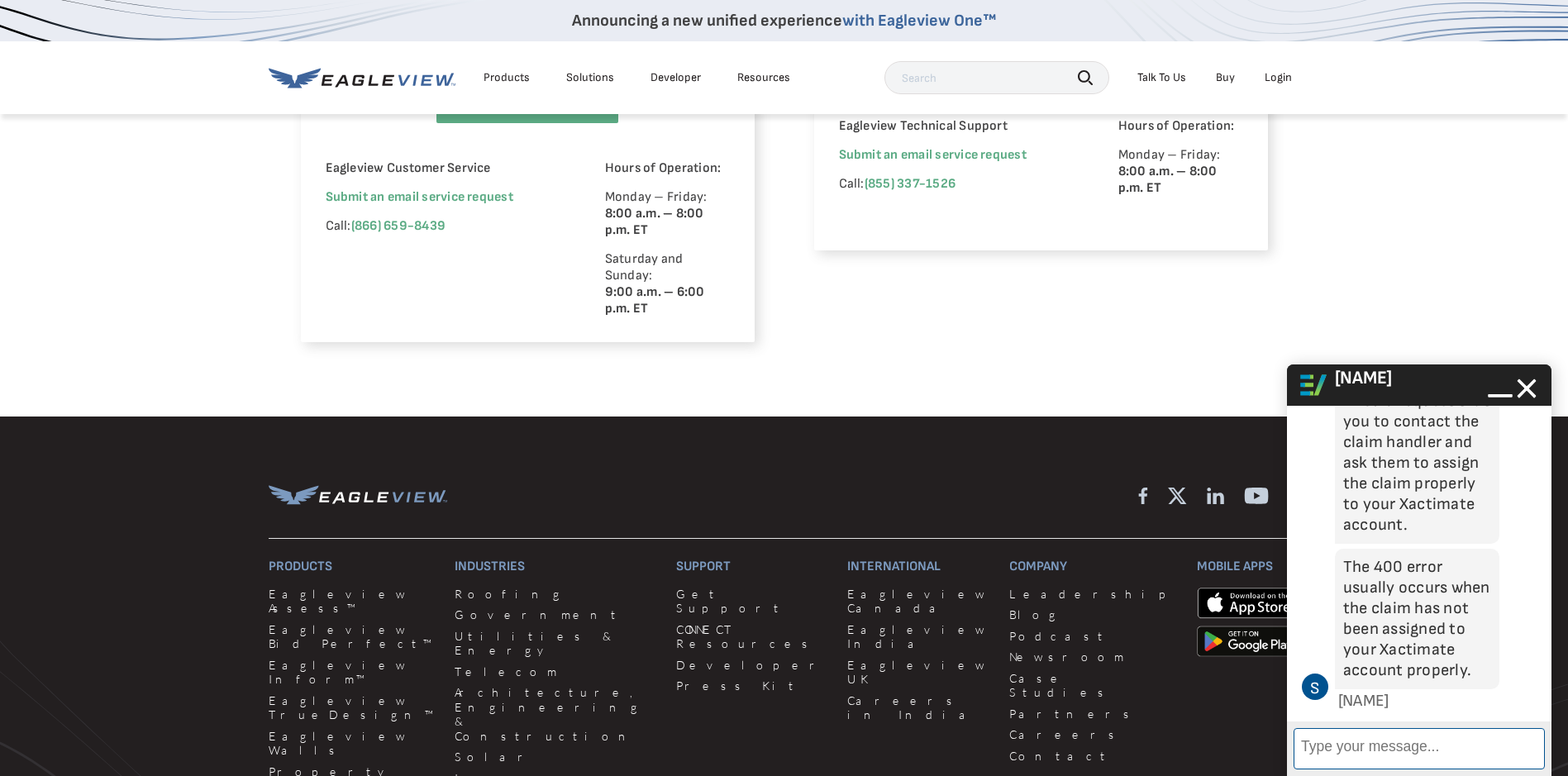 click on "Enter Message" at bounding box center (1419, 749) 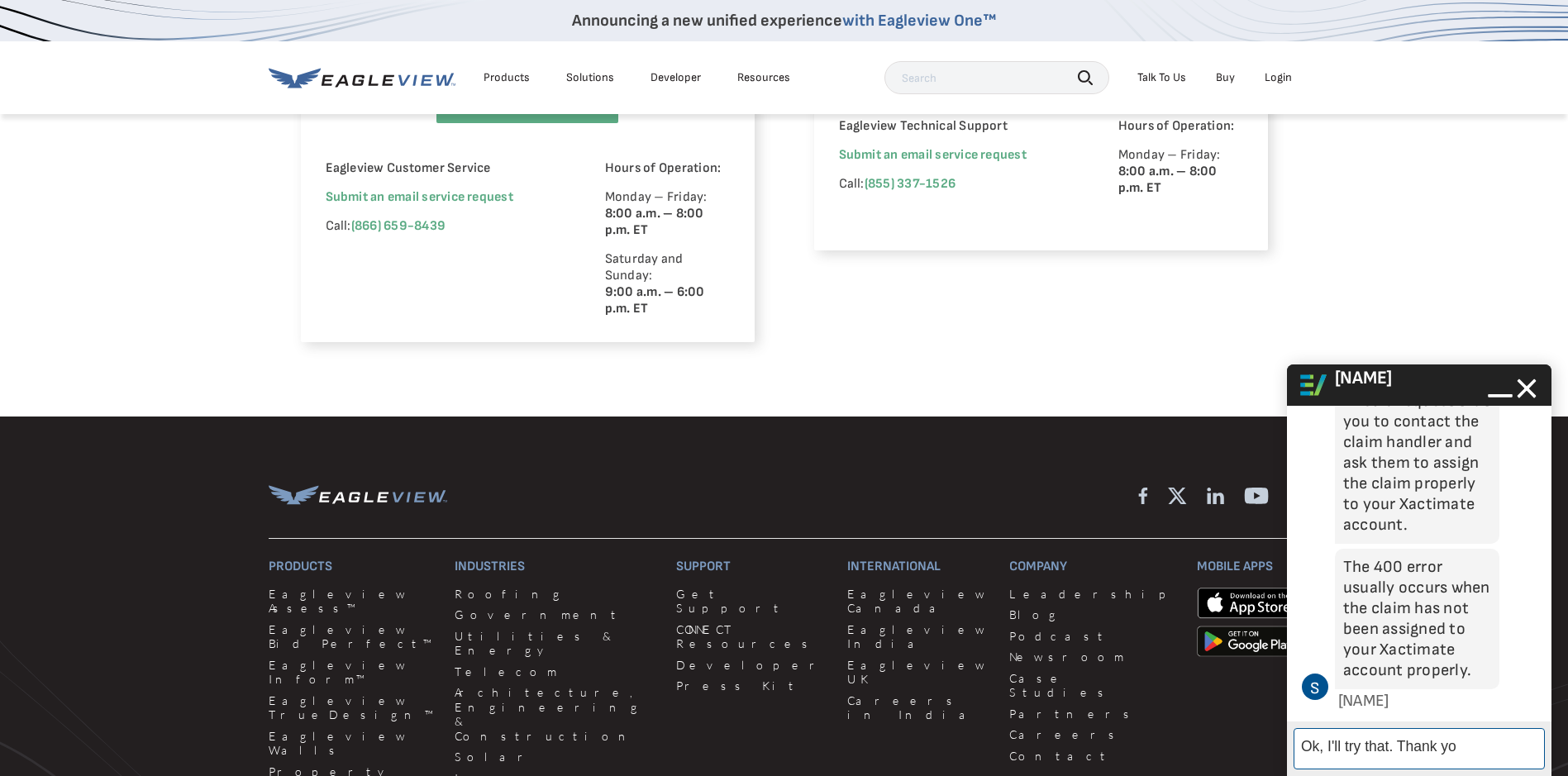type on "Ok, I'll try that. Thank you" 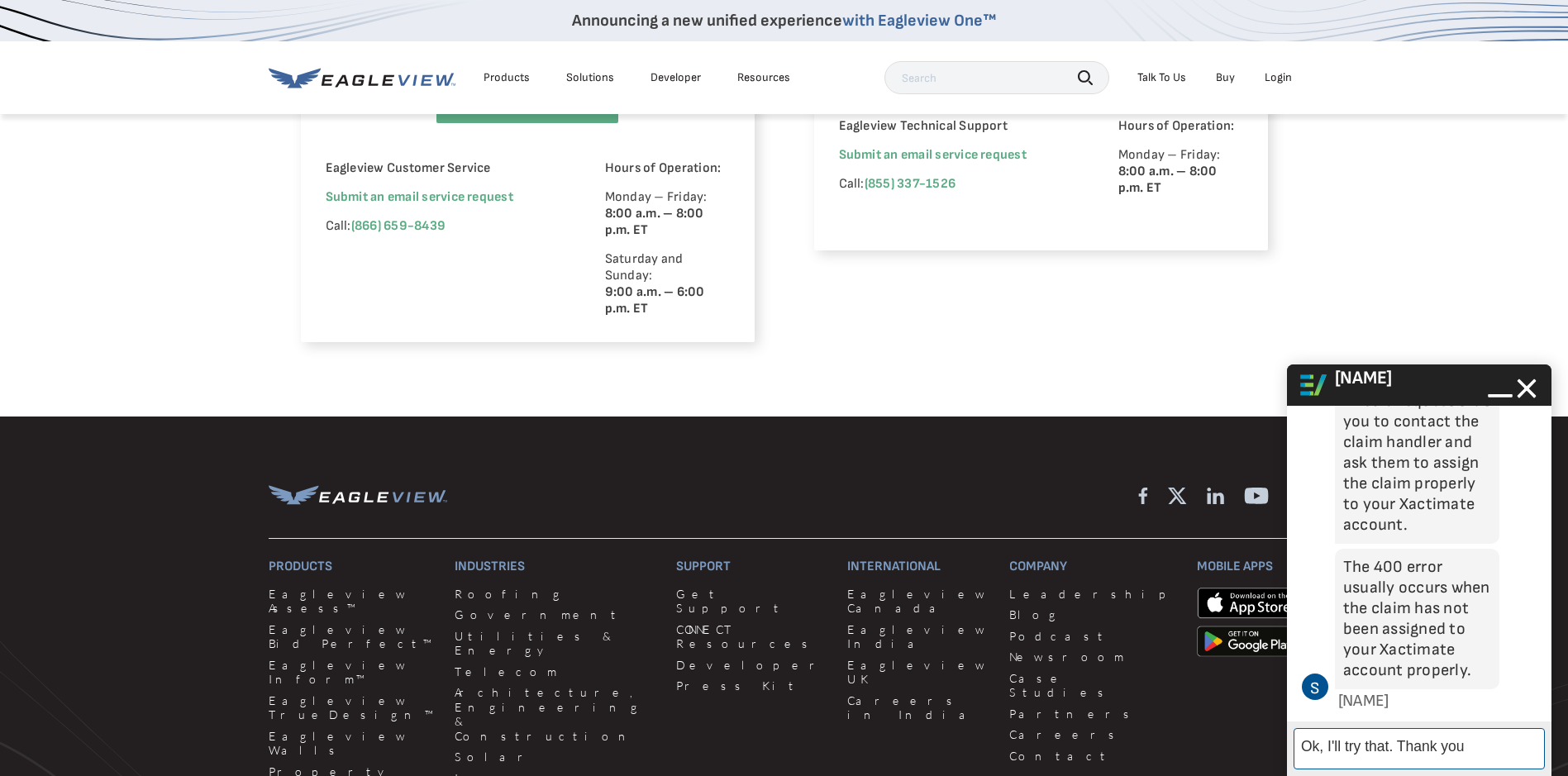type 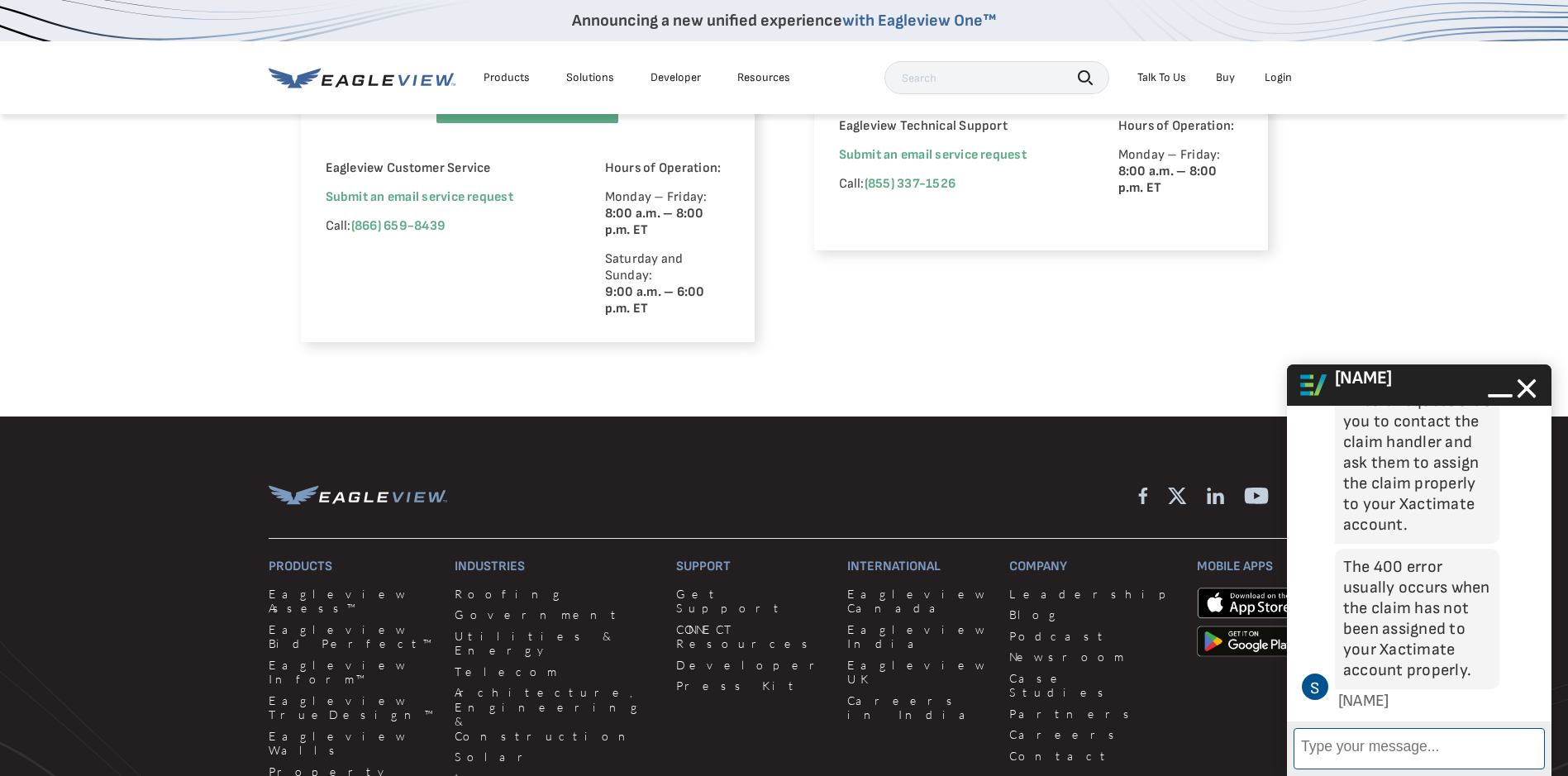 scroll, scrollTop: 2461, scrollLeft: 0, axis: vertical 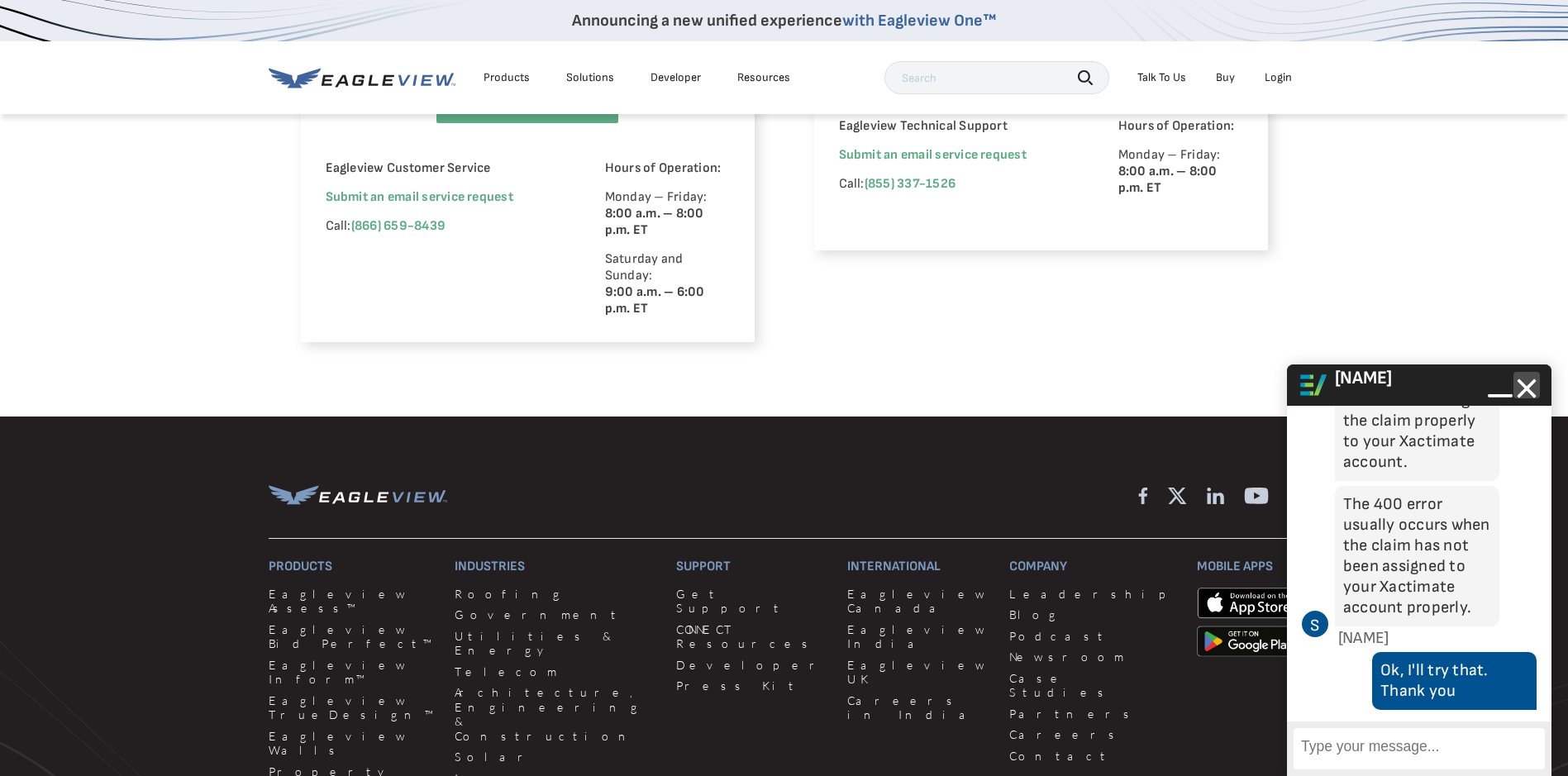 click 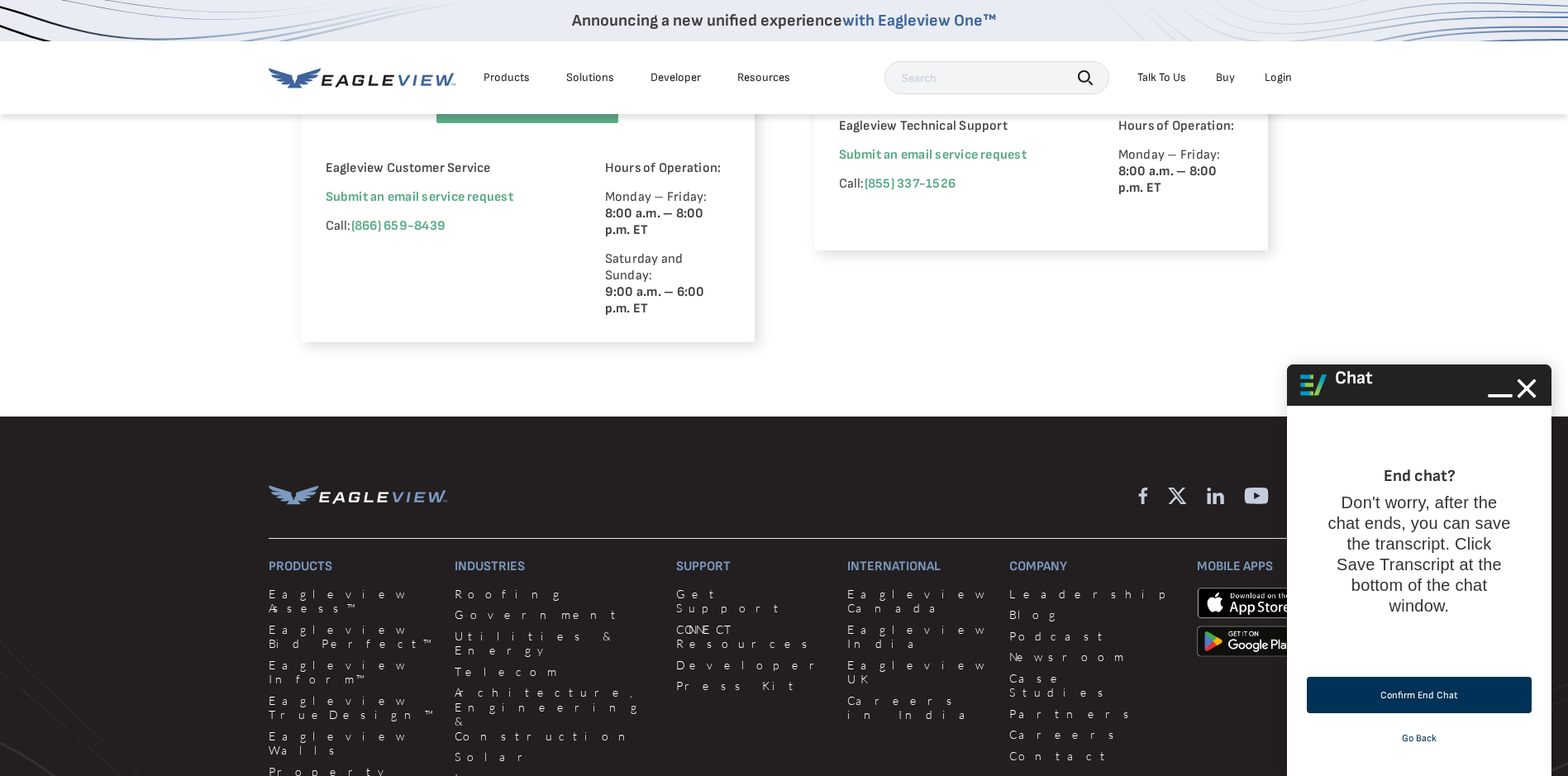 click on "Confirm End Chat" at bounding box center (1419, 695) 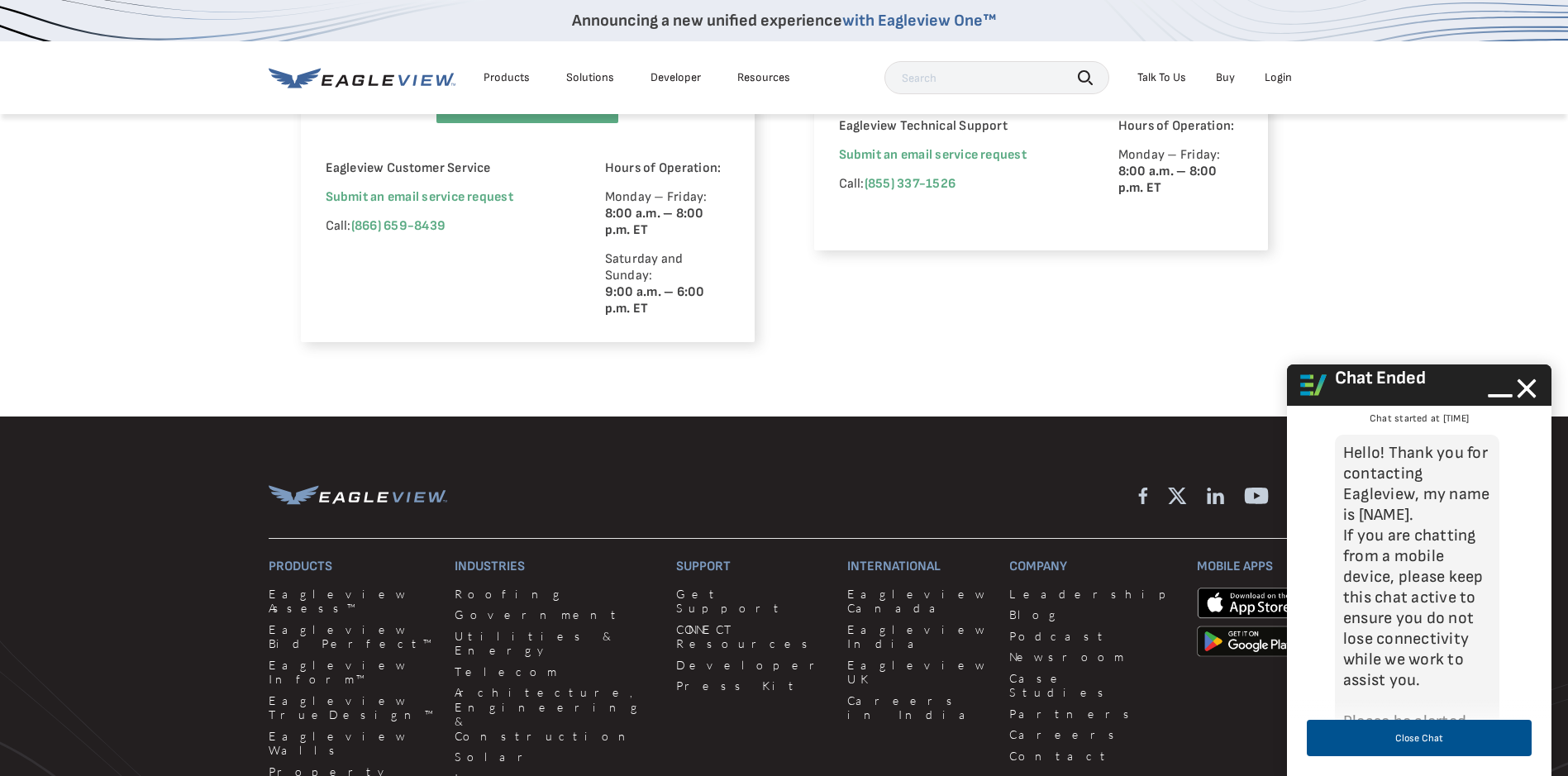 scroll, scrollTop: 2497, scrollLeft: 0, axis: vertical 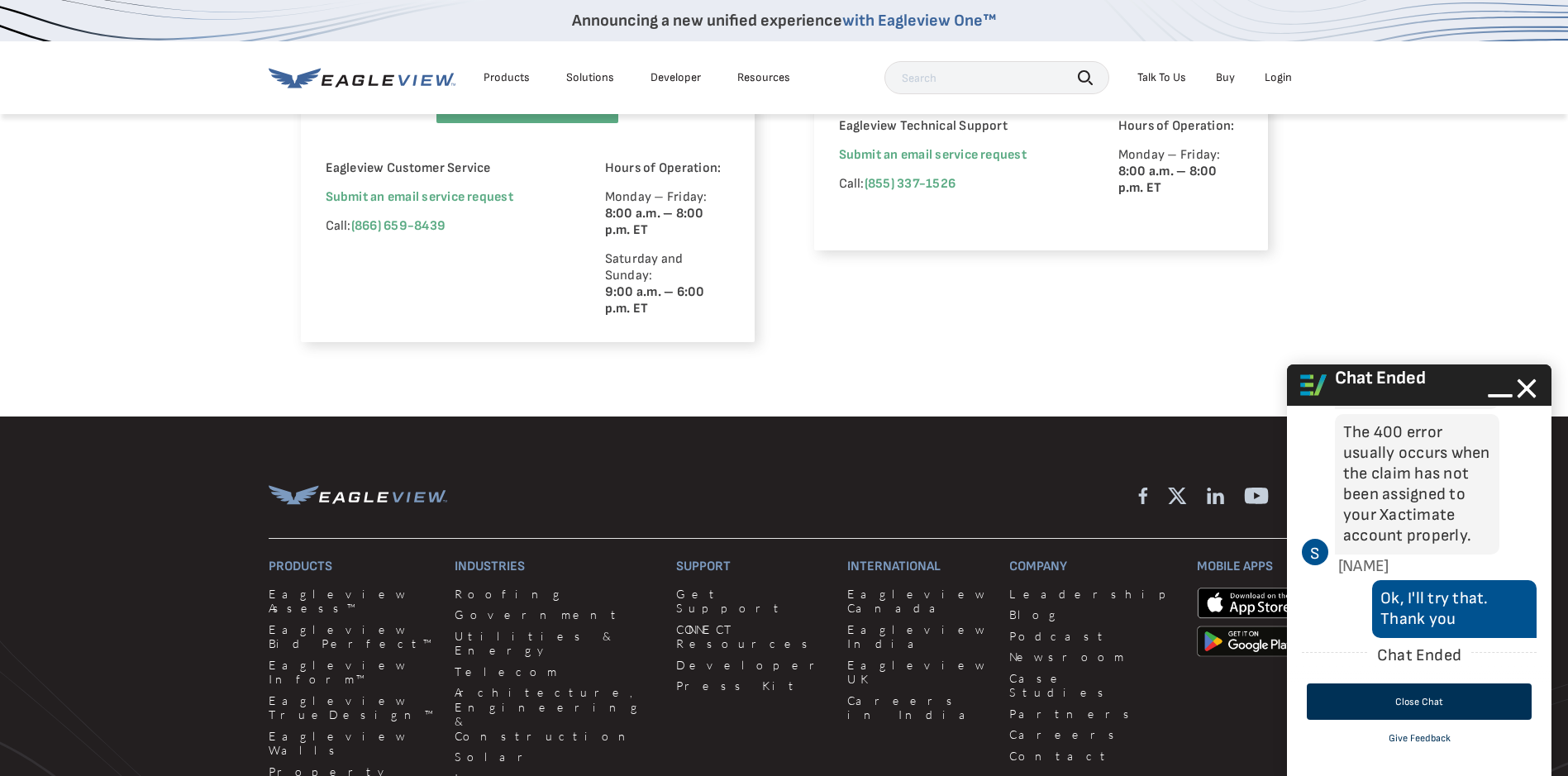 click on "Close Chat" at bounding box center (1419, 702) 